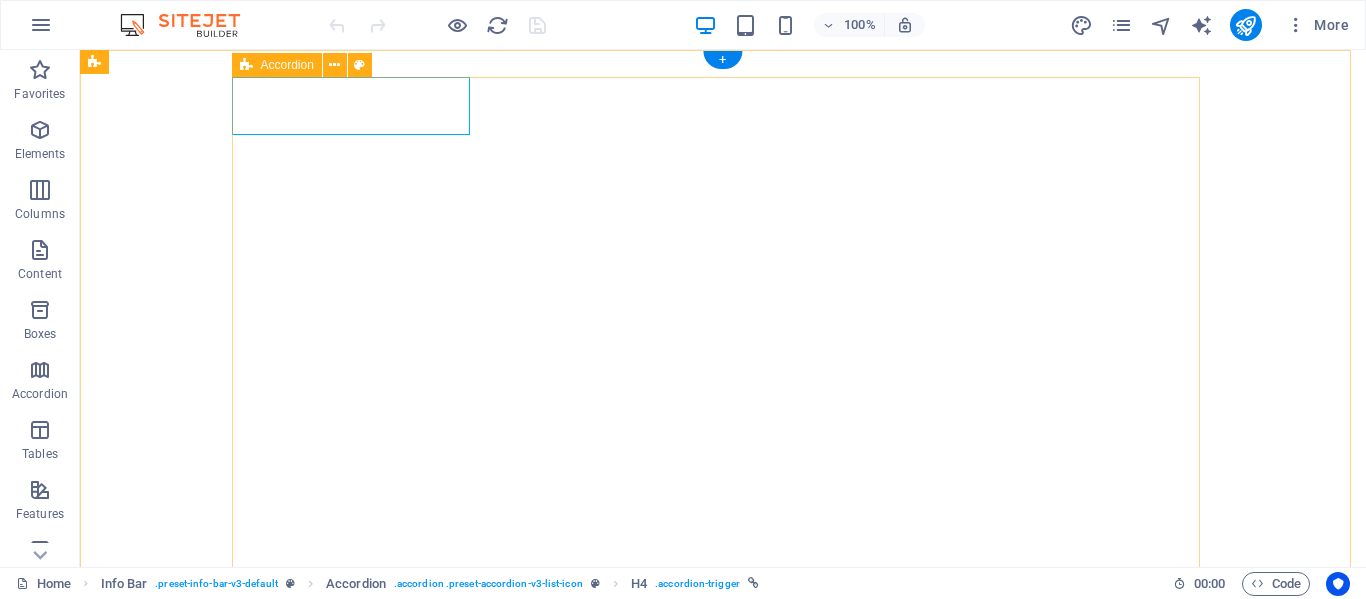scroll, scrollTop: 0, scrollLeft: 0, axis: both 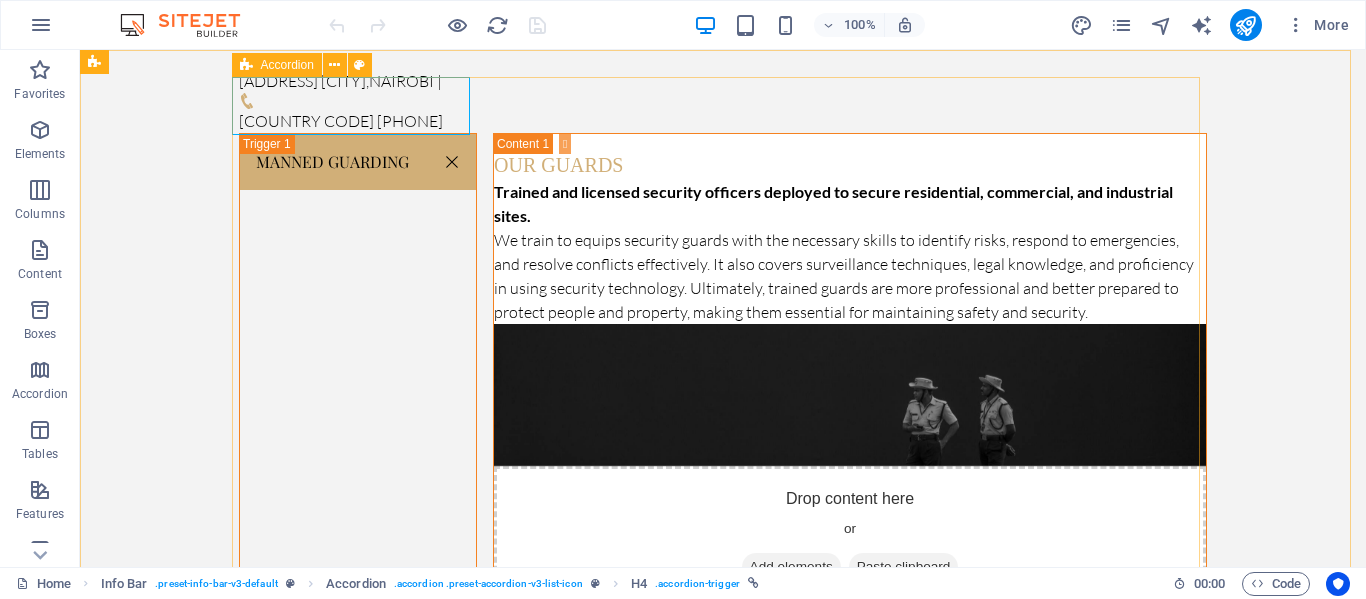 click at bounding box center (246, 65) 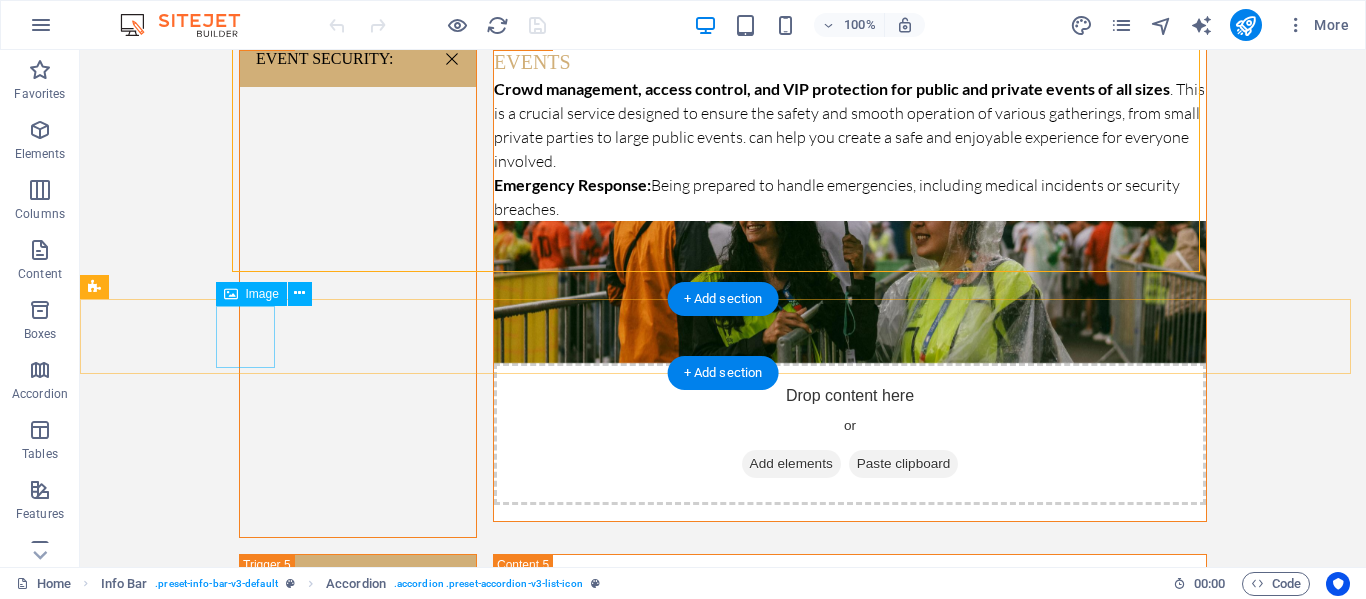 scroll, scrollTop: 1700, scrollLeft: 0, axis: vertical 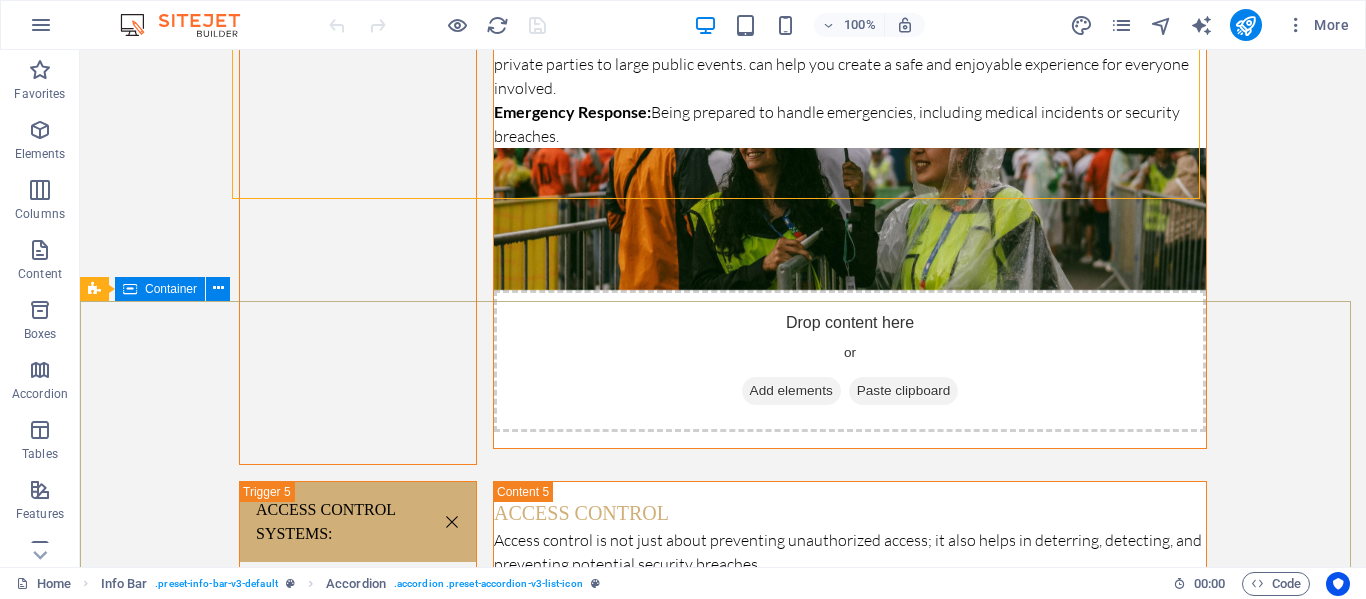 click on "Container" at bounding box center [171, 289] 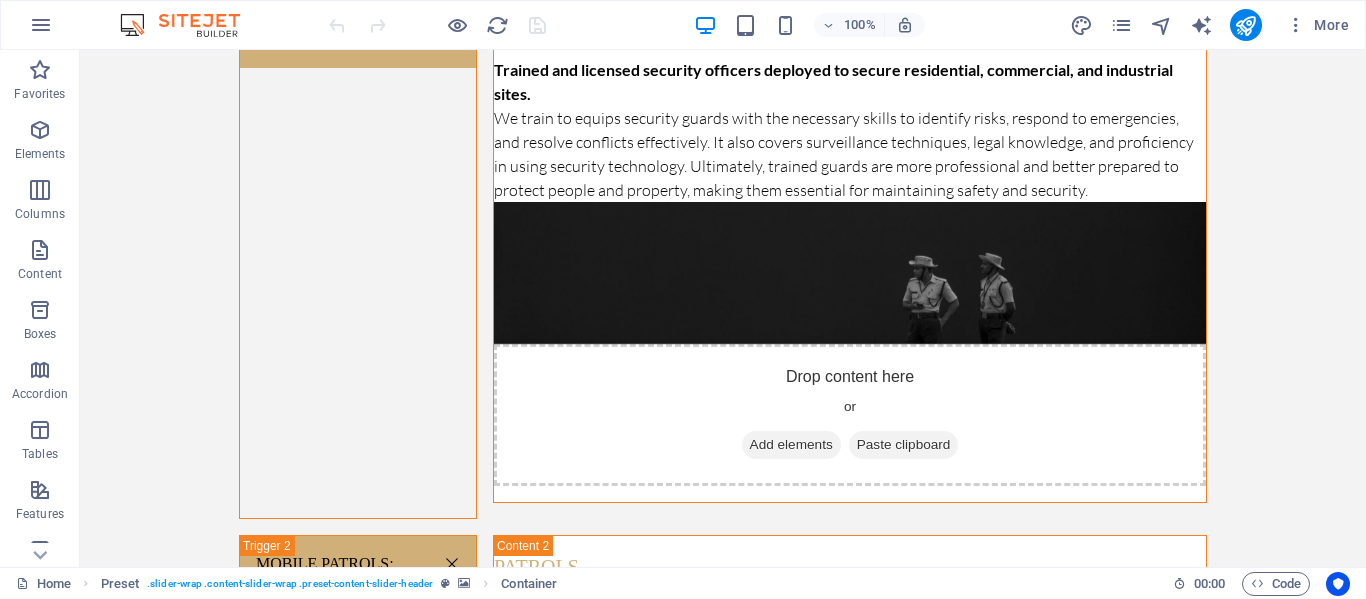 scroll, scrollTop: 0, scrollLeft: 0, axis: both 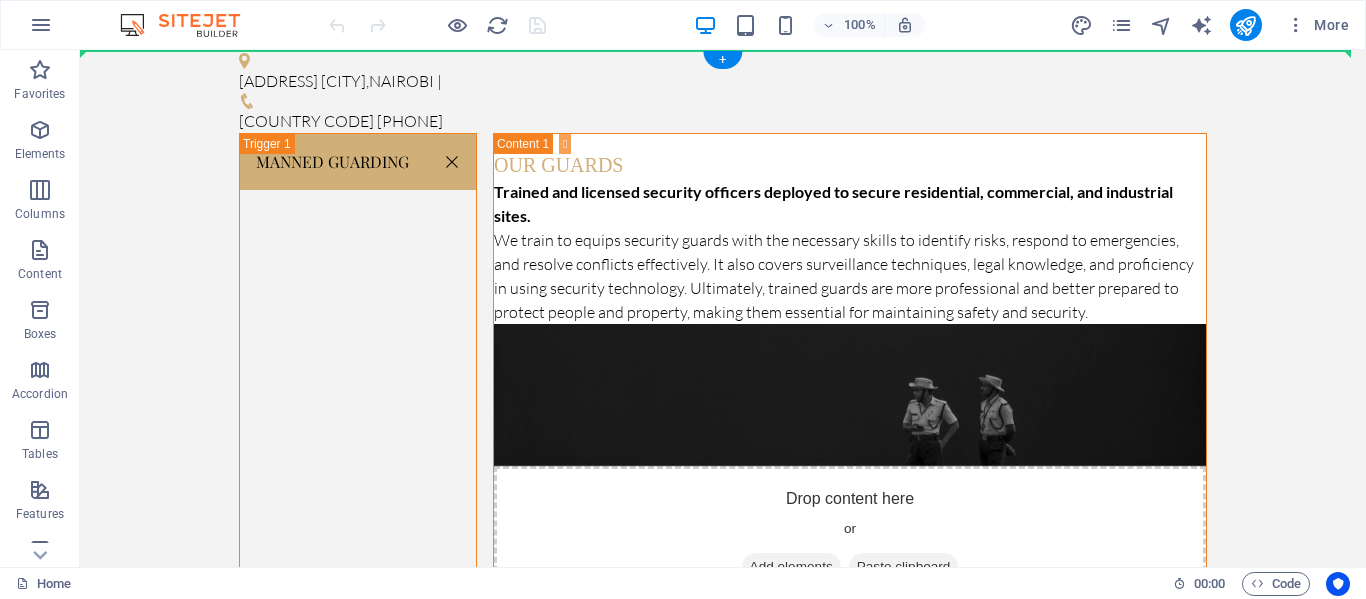 drag, startPoint x: 243, startPoint y: 341, endPoint x: 198, endPoint y: 72, distance: 272.73798 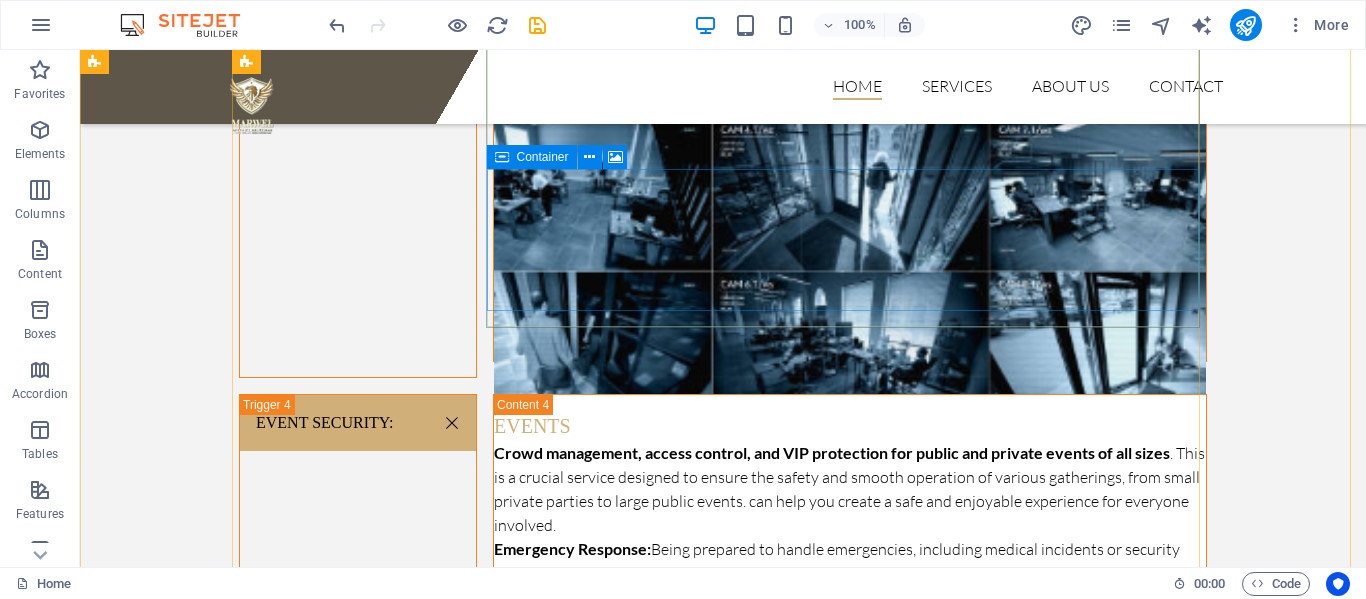 scroll, scrollTop: 2200, scrollLeft: 0, axis: vertical 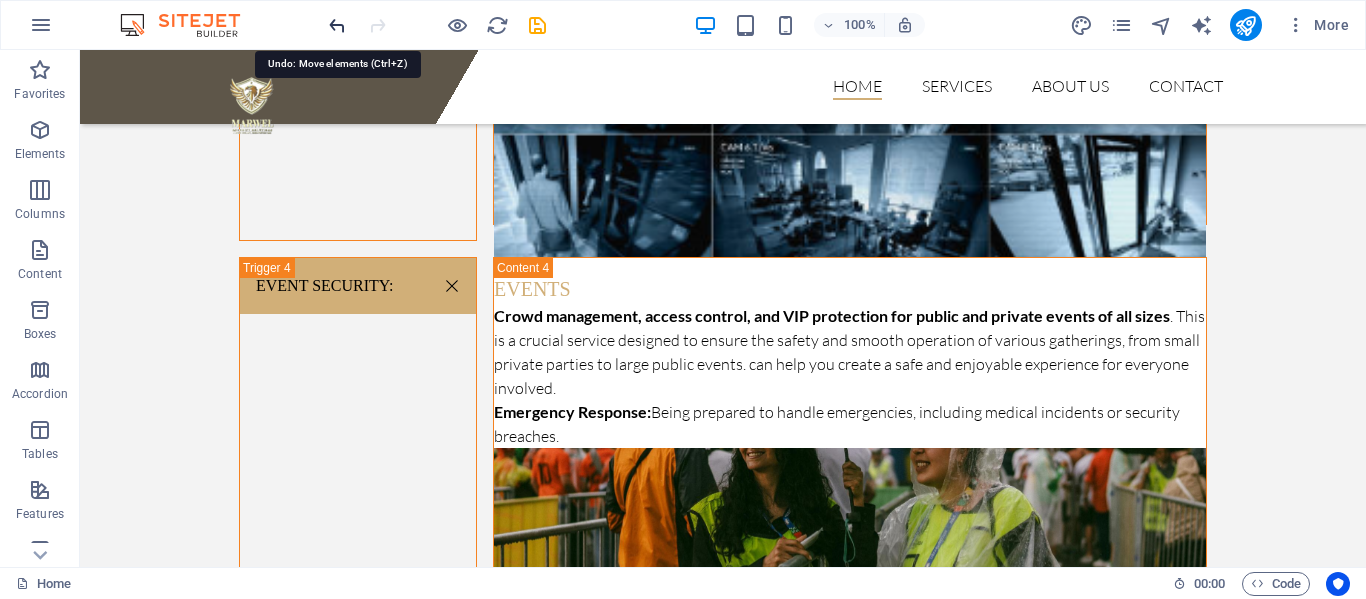 click at bounding box center [337, 25] 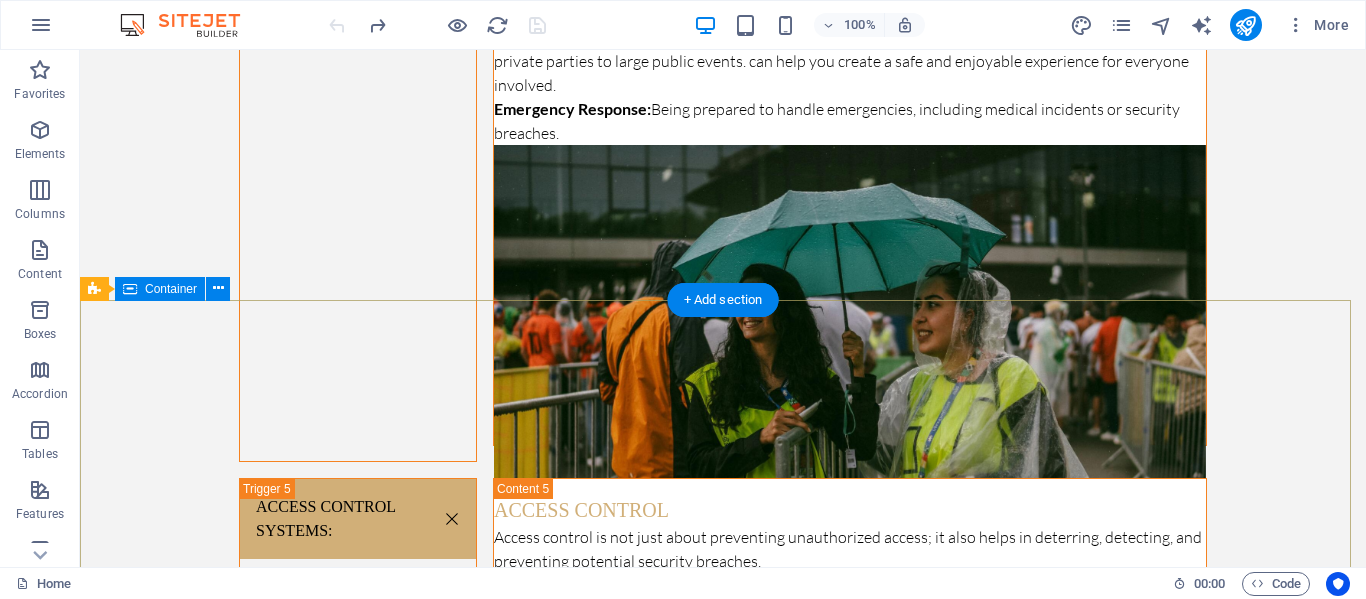 scroll, scrollTop: 1700, scrollLeft: 0, axis: vertical 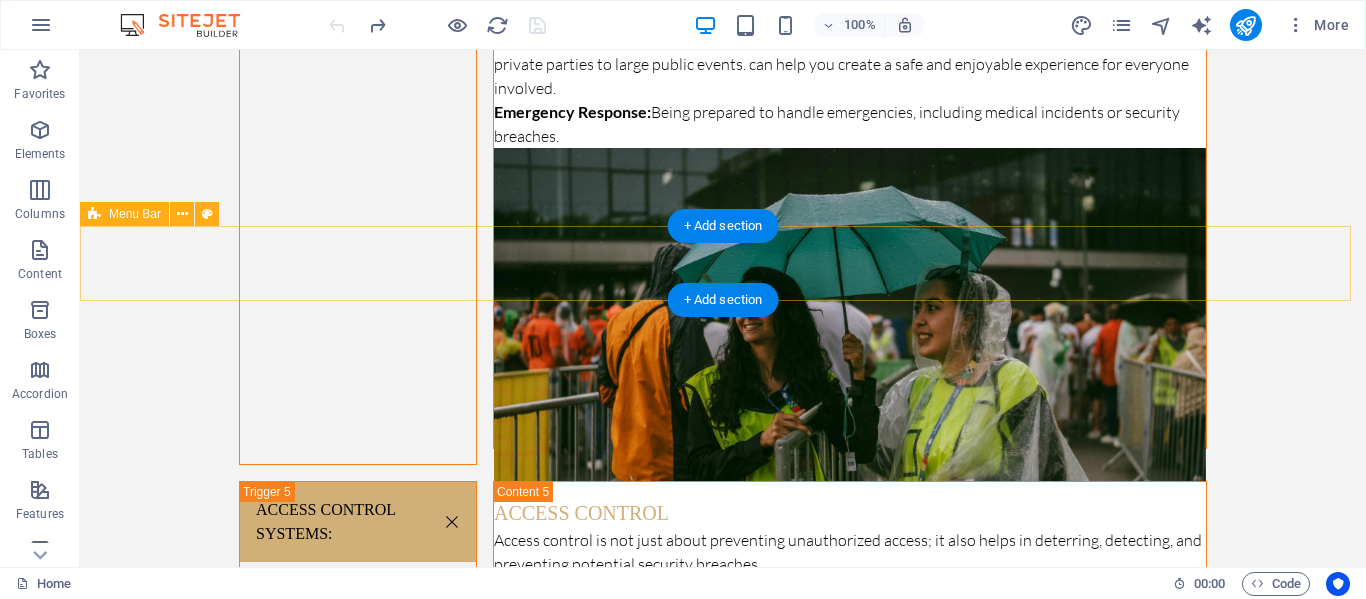 click on "Home Services About us Contact" at bounding box center (723, 1040) 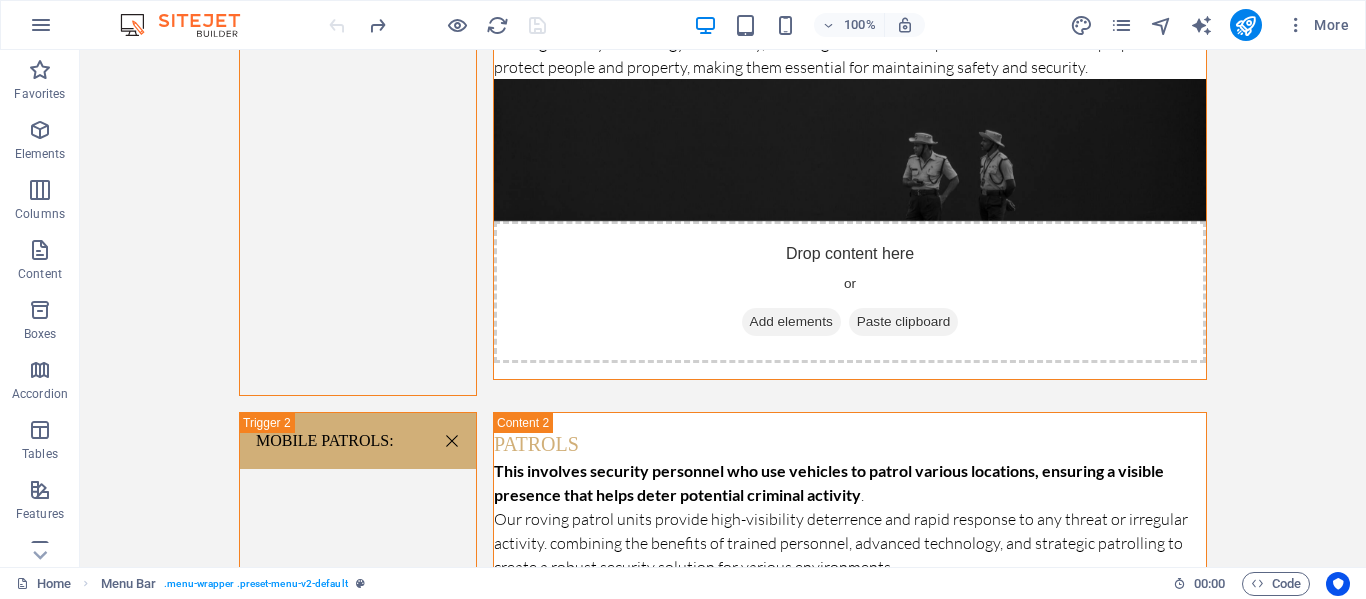 scroll, scrollTop: 0, scrollLeft: 0, axis: both 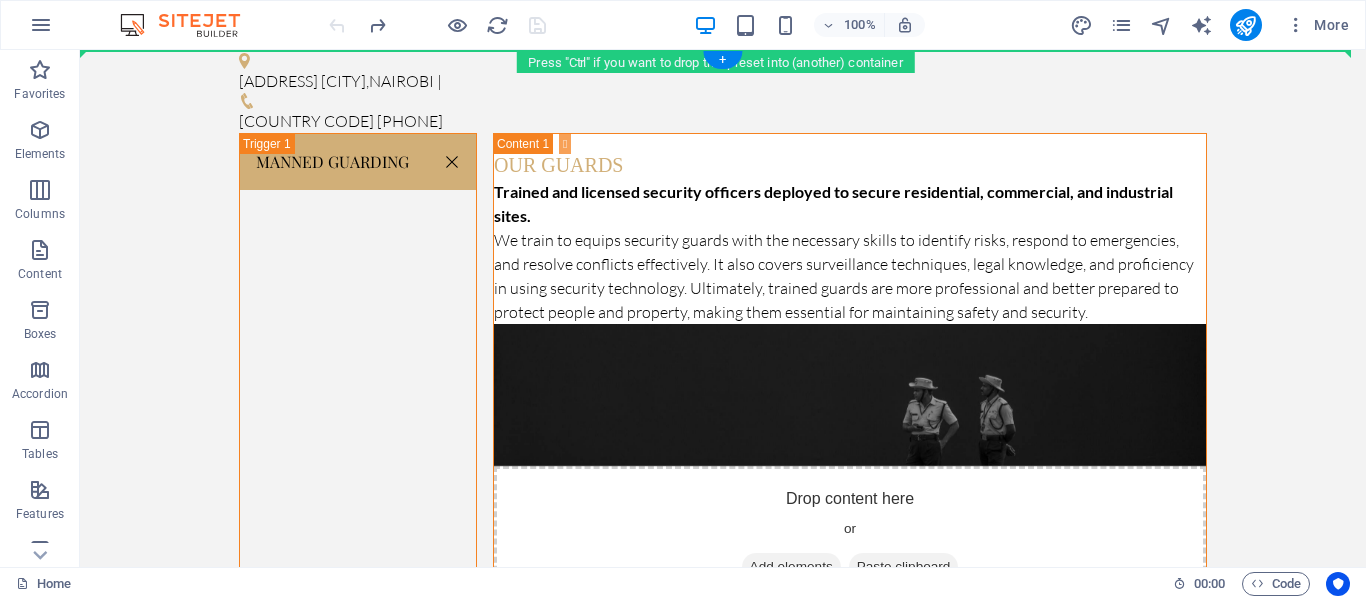 drag, startPoint x: 213, startPoint y: 265, endPoint x: 188, endPoint y: 60, distance: 206.51877 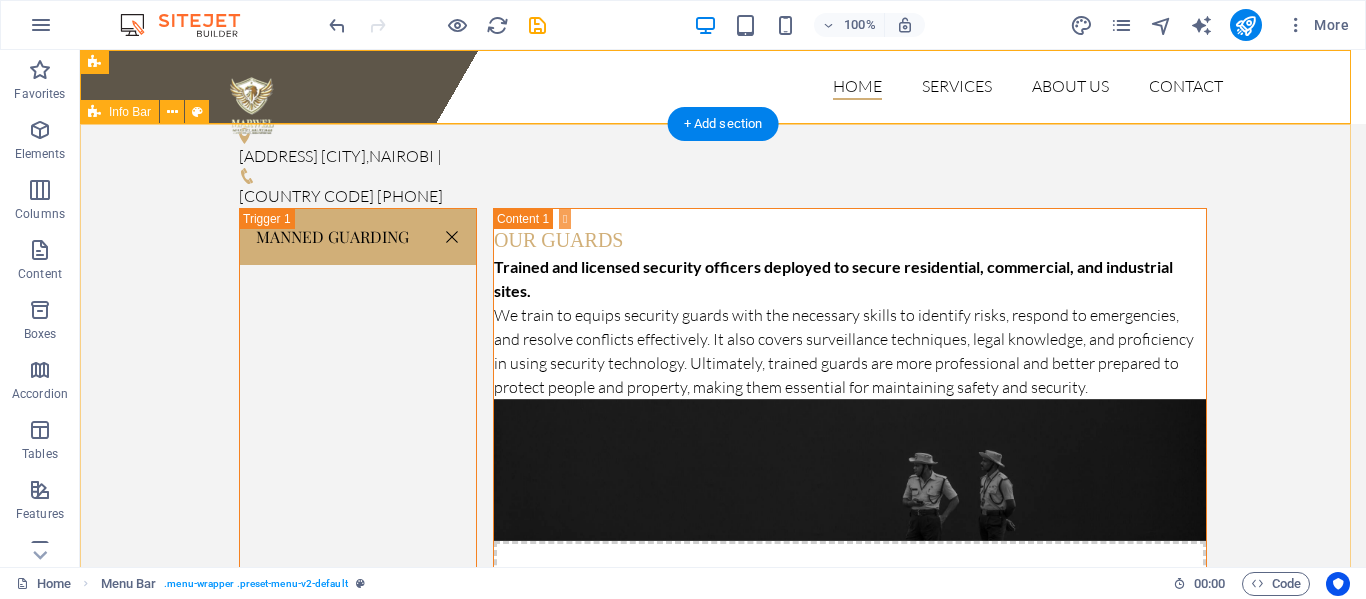 click on "1st Freight Ave JKIA ,  NAIROBI     |   +254 111 207063 MANNED GUARDING Our Guards Trained and licensed security officers deployed to secure residential, commercial, and industrial sites. We train to equips security guards with the necessary skills to identify risks, respond to emergencies, and resolve conflicts effectively. It also covers surveillance techniques, legal knowledge, and proficiency in using security technology. Ultimately, trained guards are more professional and better prepared to protect people and property, making them essential for maintaining safety and security. Drop content here or  Add elements  Paste clipboard MOBILE PATROLS: Patrols This involves security personnel who use vehicles to patrol various locations, ensuring a visible presence that helps deter potential criminal activity .  Drop content here or  Add elements  Paste clipboard CCTV MONITORING & SURVEILLANCE: Monitoring   Drop content here or  Add elements  Paste clipboard EVENT SECURITY: Events Emergency Response: or" at bounding box center [723, 1450] 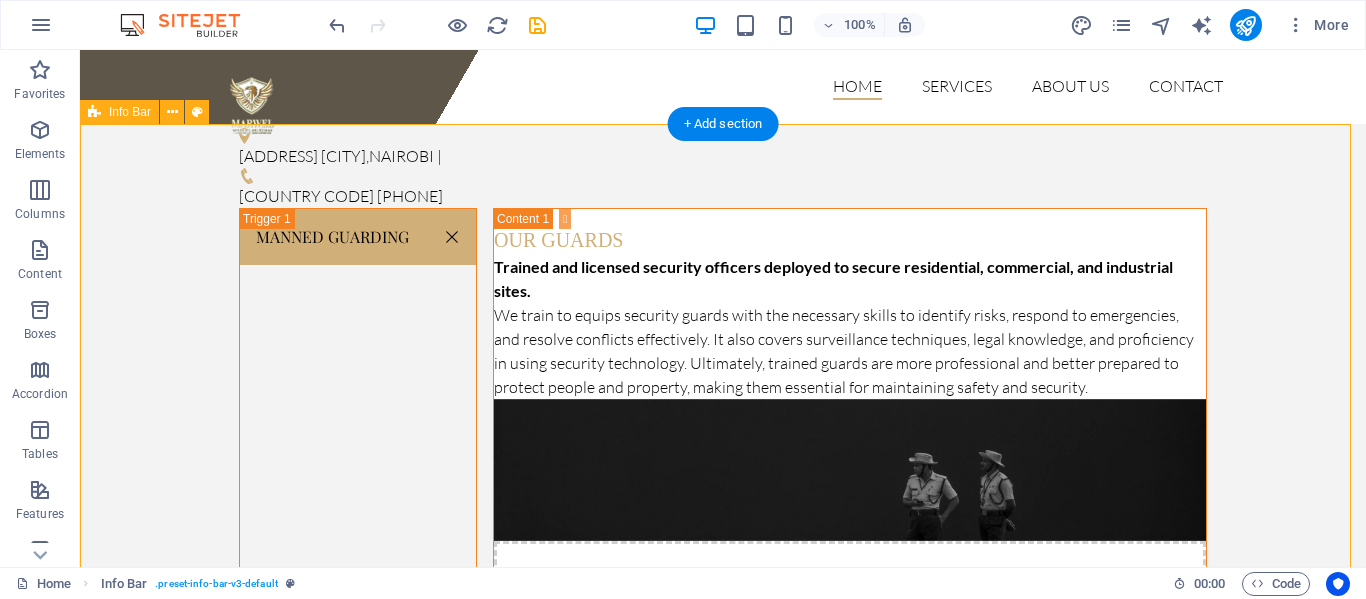 drag, startPoint x: 336, startPoint y: 192, endPoint x: 163, endPoint y: 429, distance: 293.42462 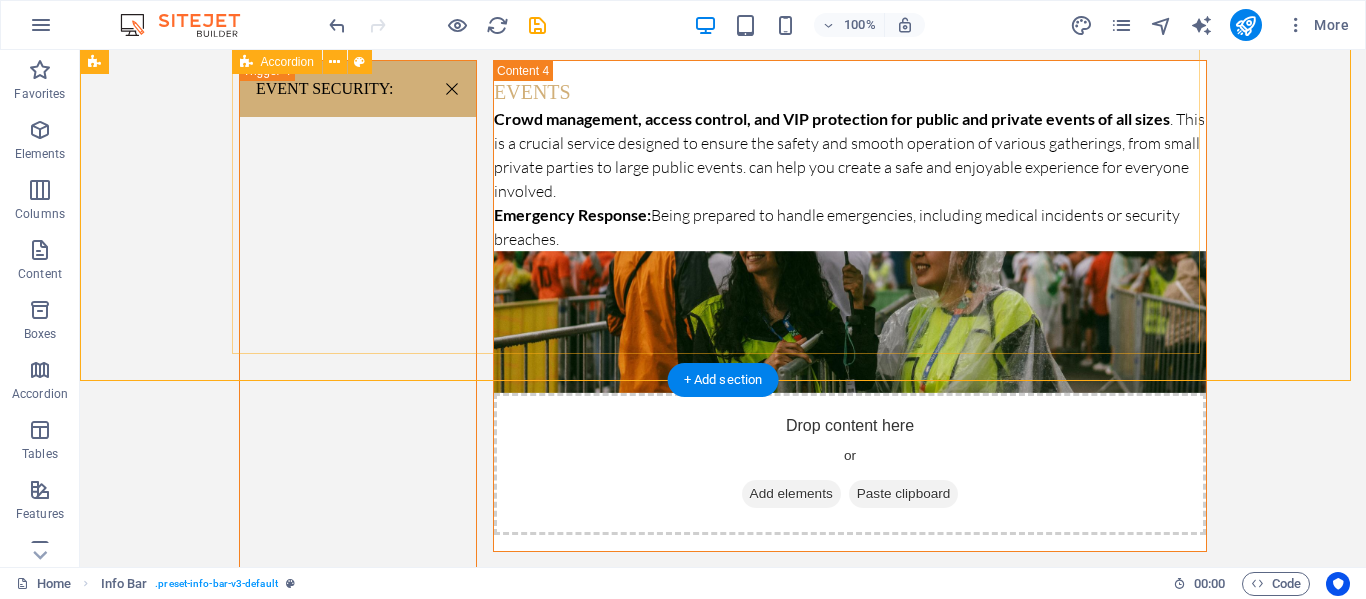 scroll, scrollTop: 1700, scrollLeft: 0, axis: vertical 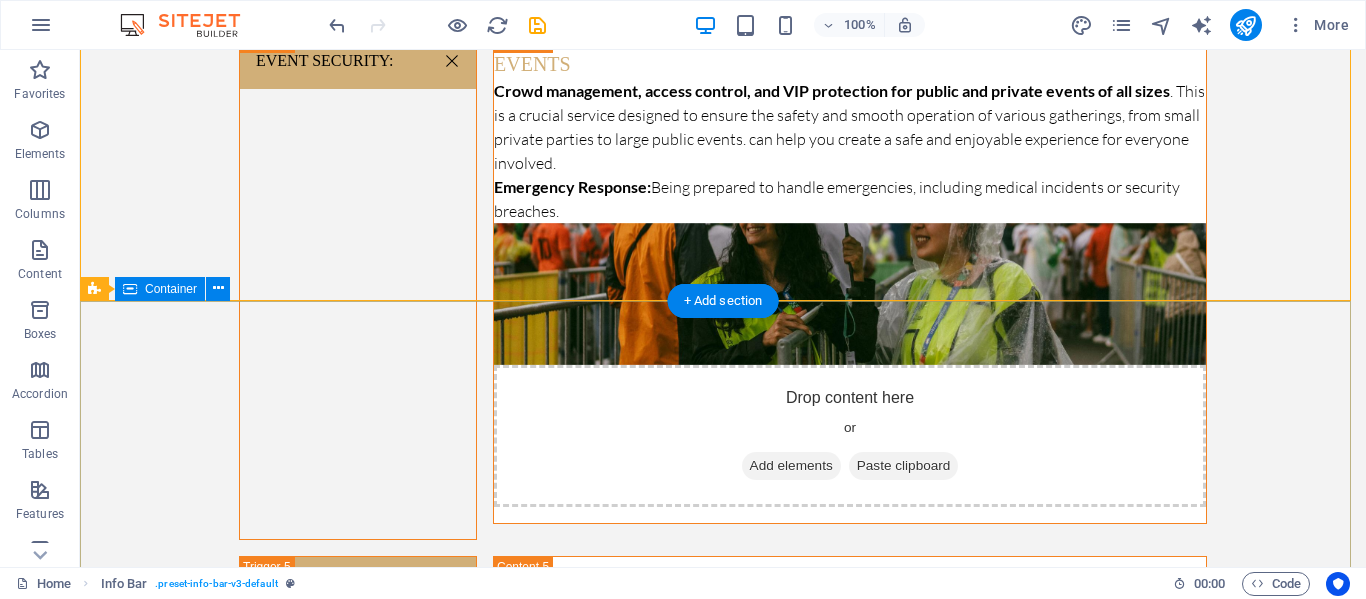 click on "Always Vigilant. Ever Protecting" at bounding box center (723, 2277) 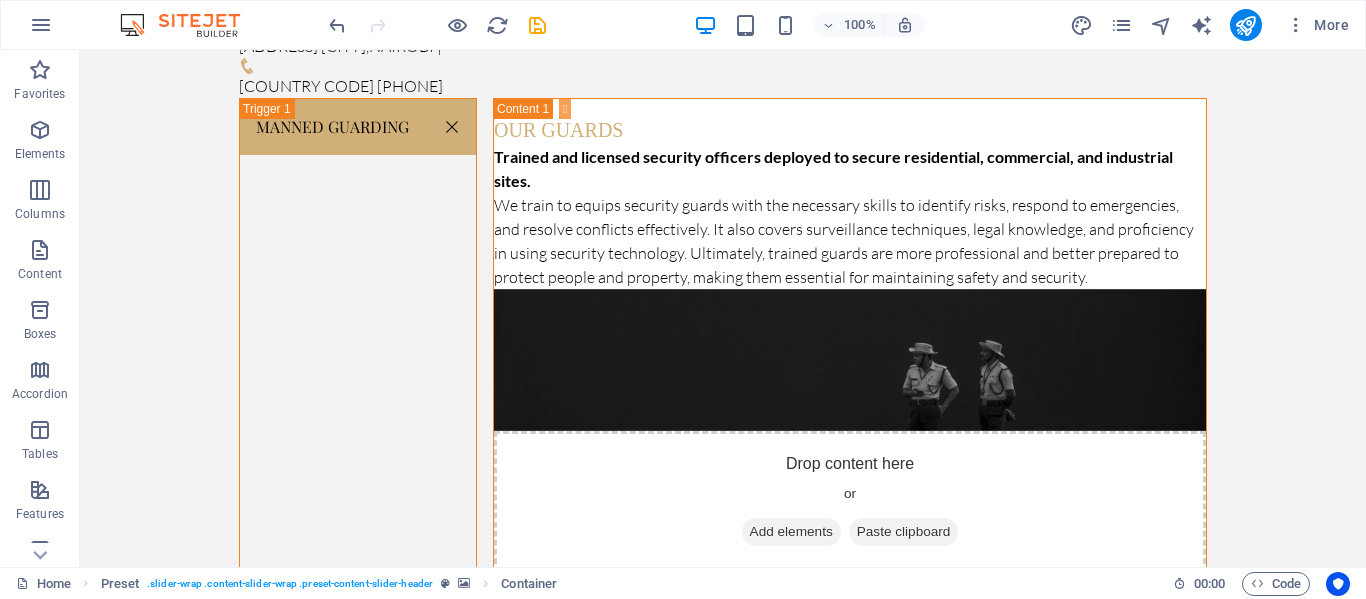 scroll, scrollTop: 0, scrollLeft: 0, axis: both 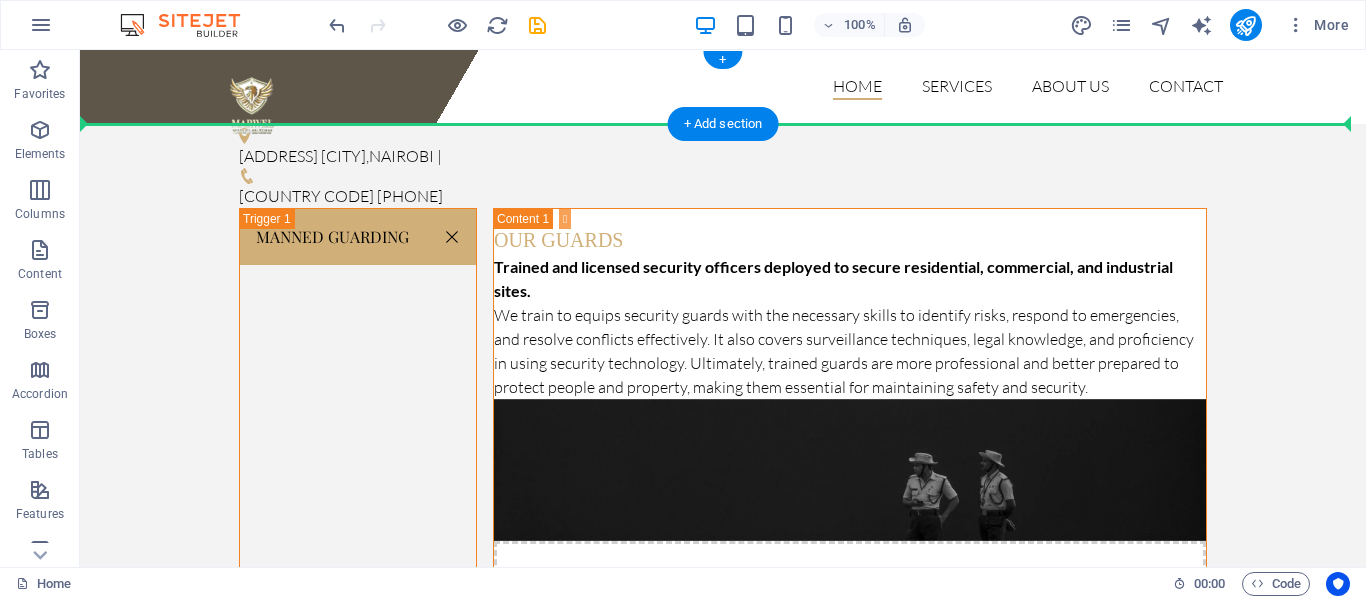 drag, startPoint x: 250, startPoint y: 337, endPoint x: 195, endPoint y: 114, distance: 229.68239 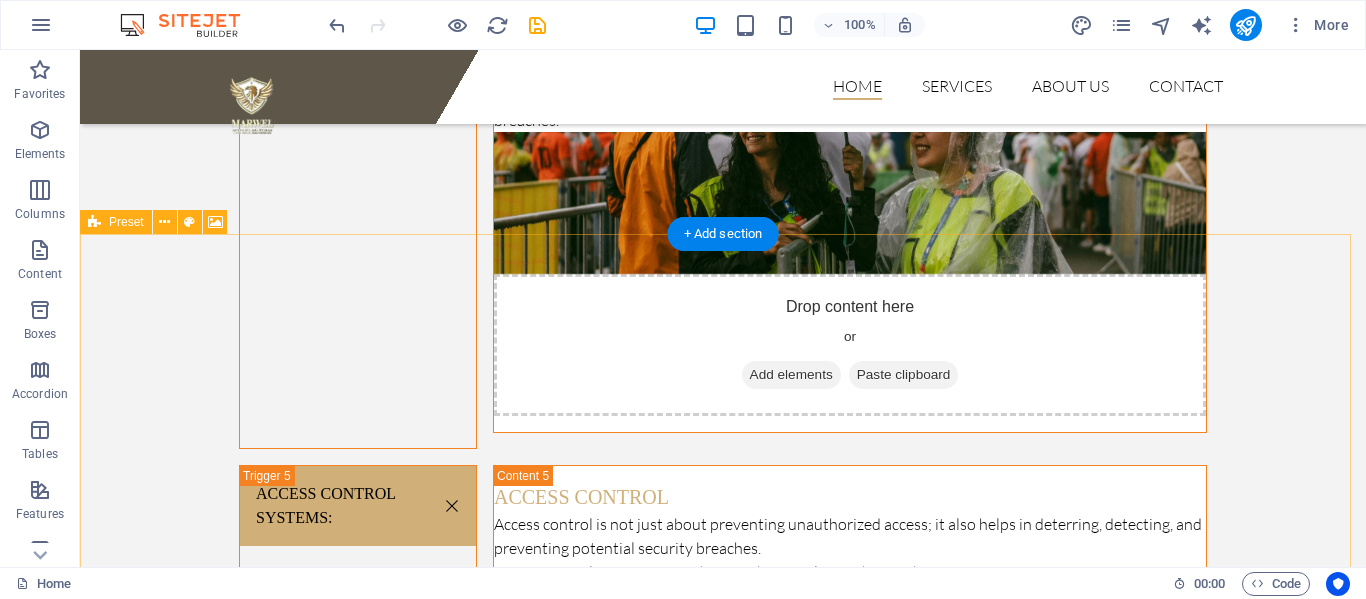 scroll, scrollTop: 2600, scrollLeft: 0, axis: vertical 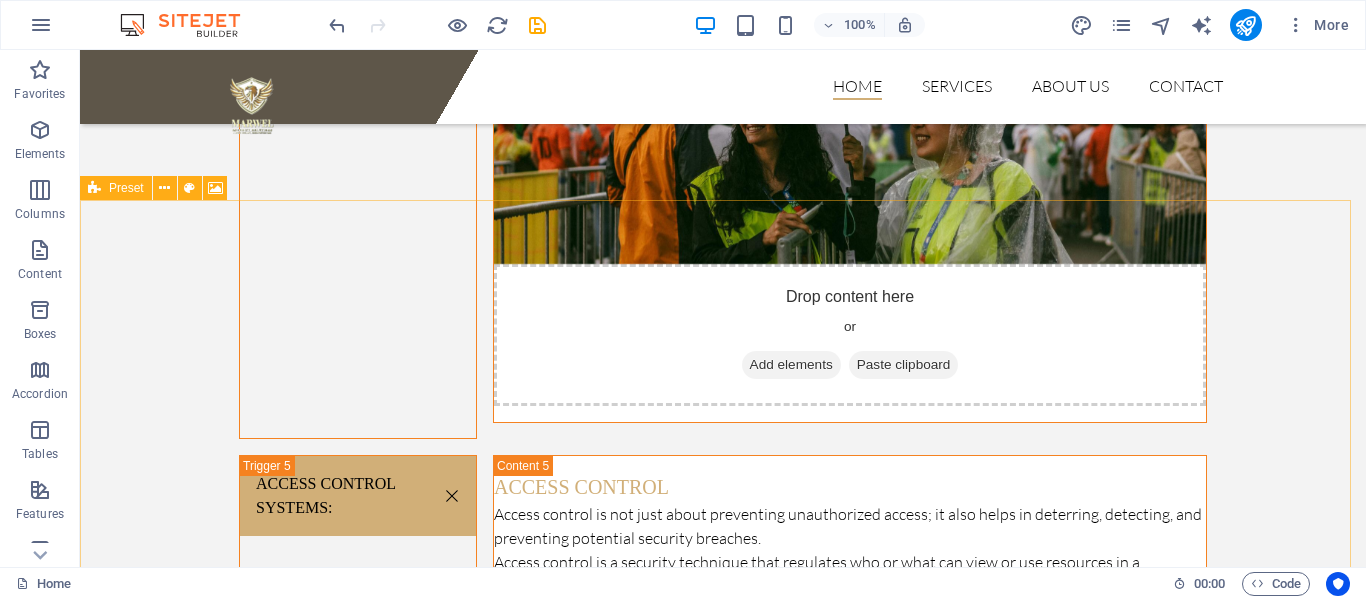 click on "Preset" at bounding box center (126, 188) 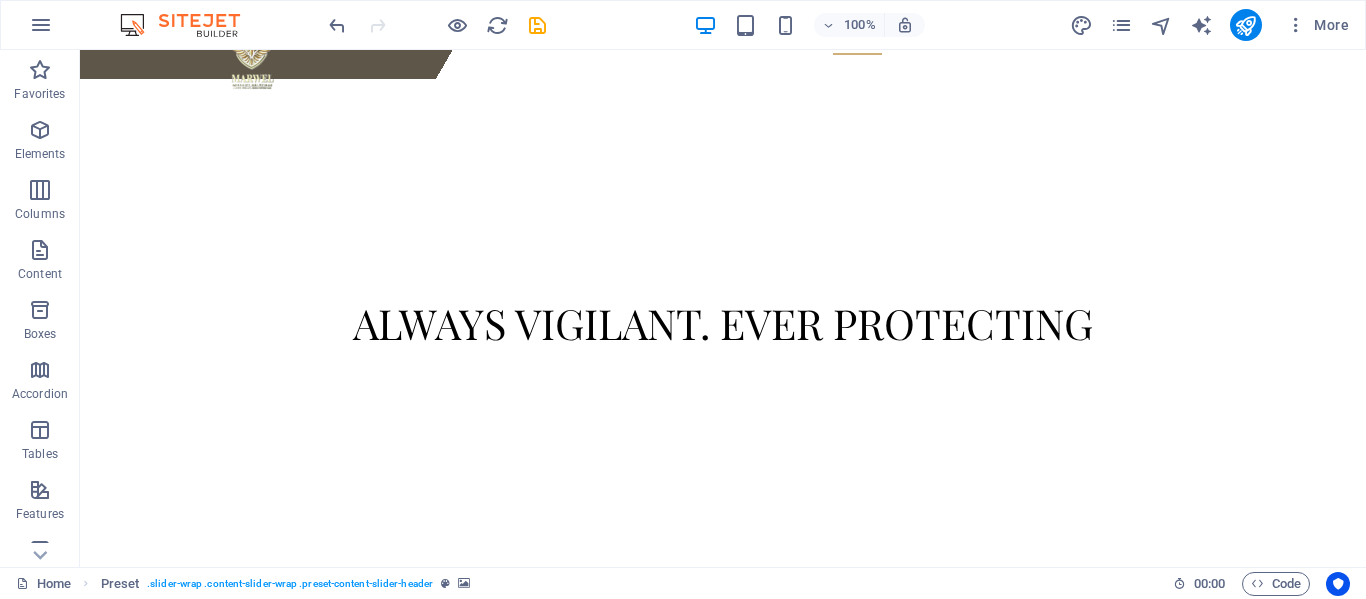 scroll, scrollTop: 0, scrollLeft: 0, axis: both 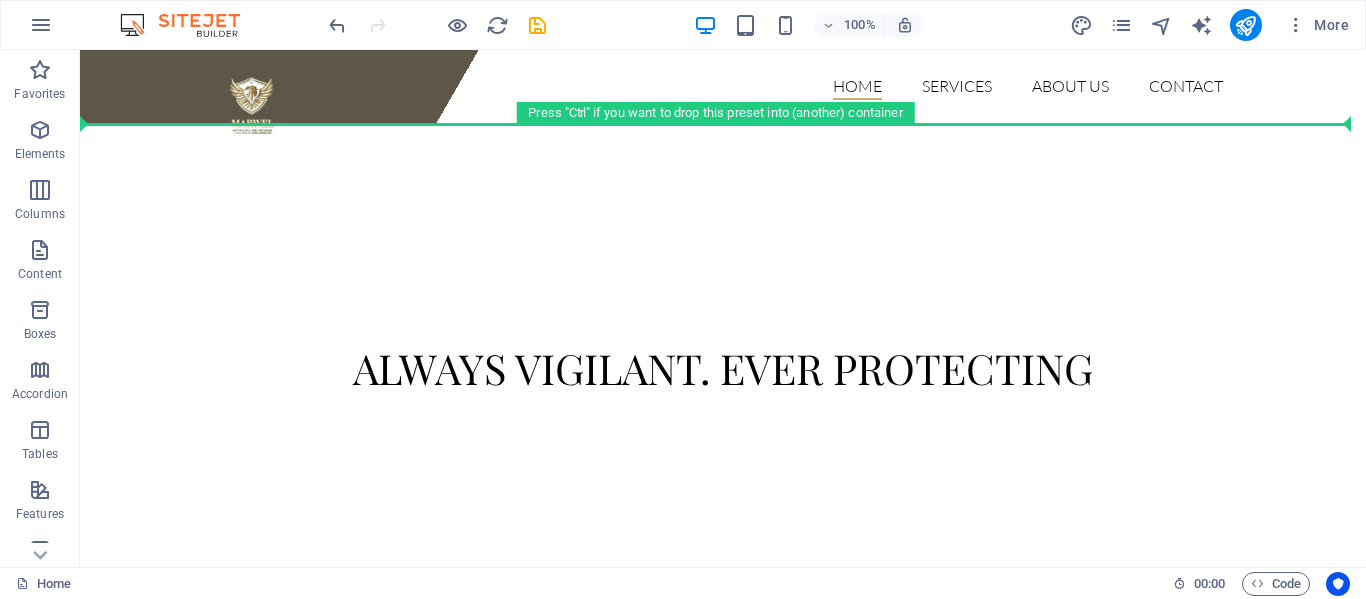 drag, startPoint x: 208, startPoint y: 239, endPoint x: 199, endPoint y: 192, distance: 47.853943 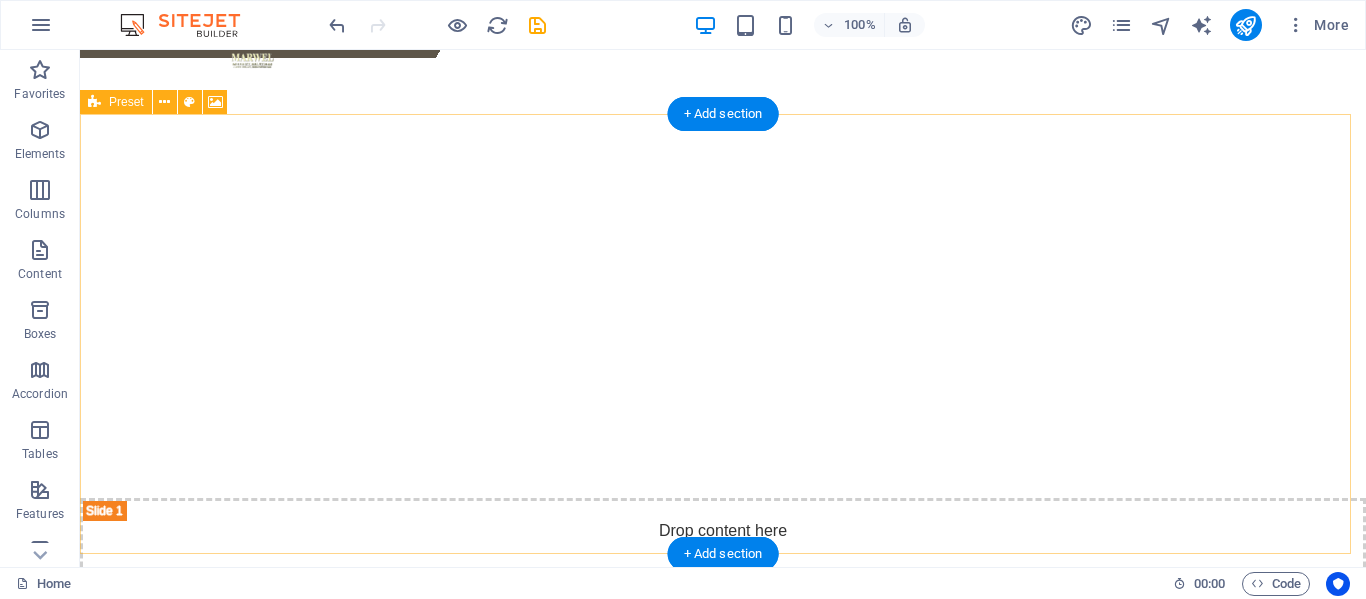 scroll, scrollTop: 0, scrollLeft: 0, axis: both 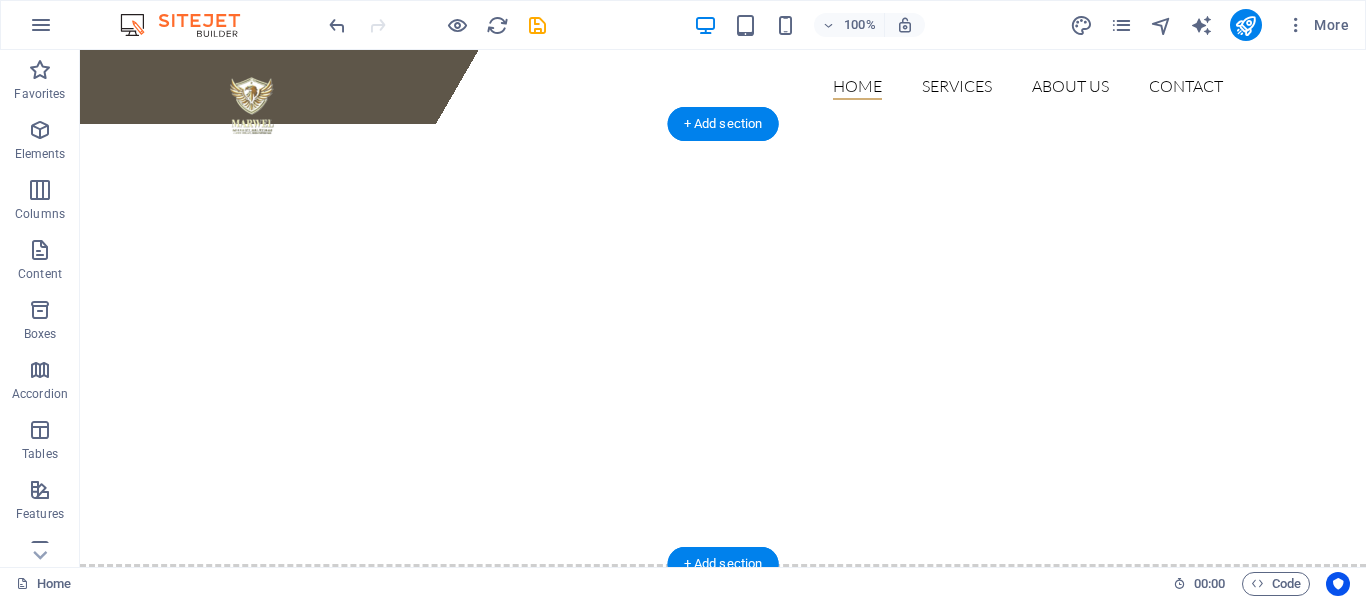 click at bounding box center (-3098, 124) 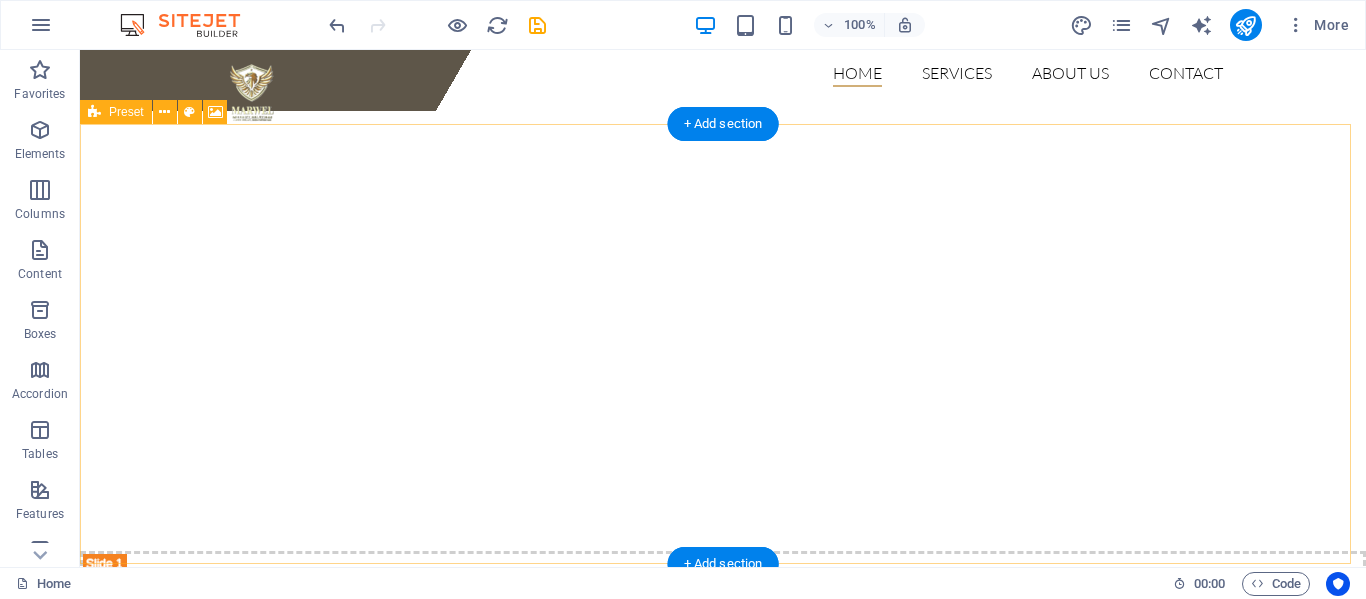 scroll, scrollTop: 0, scrollLeft: 0, axis: both 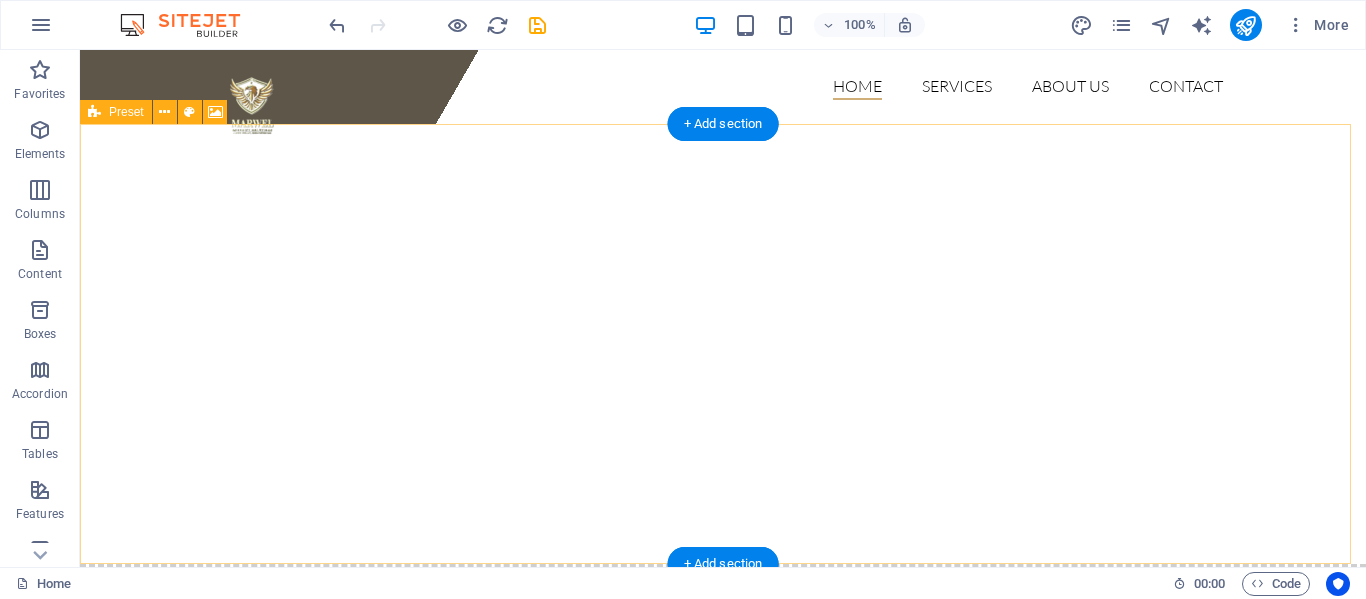 drag, startPoint x: 210, startPoint y: 163, endPoint x: 352, endPoint y: 216, distance: 151.56847 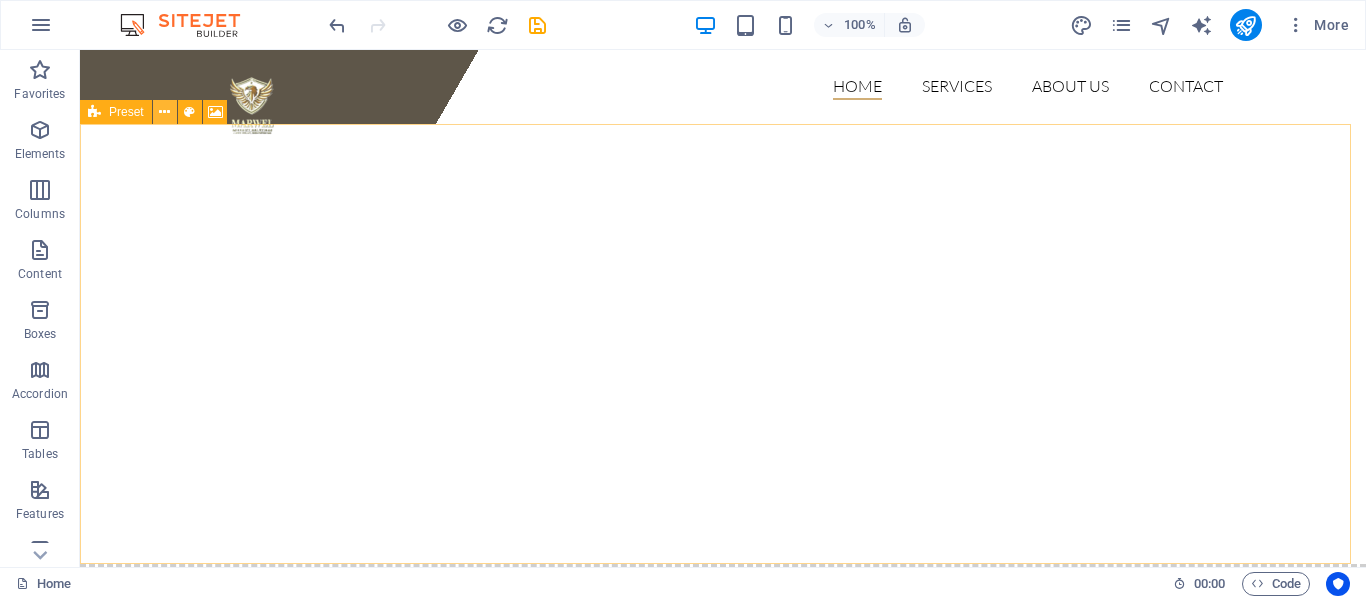 click at bounding box center (164, 112) 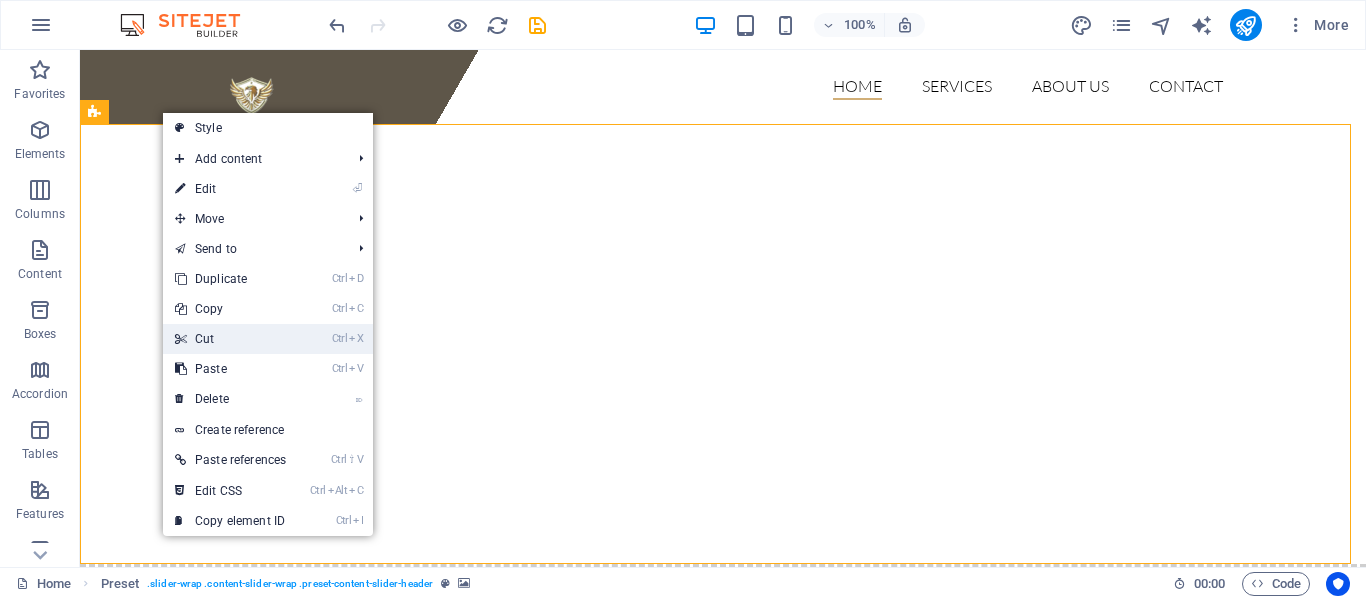 click on "Ctrl X  Cut" at bounding box center (230, 339) 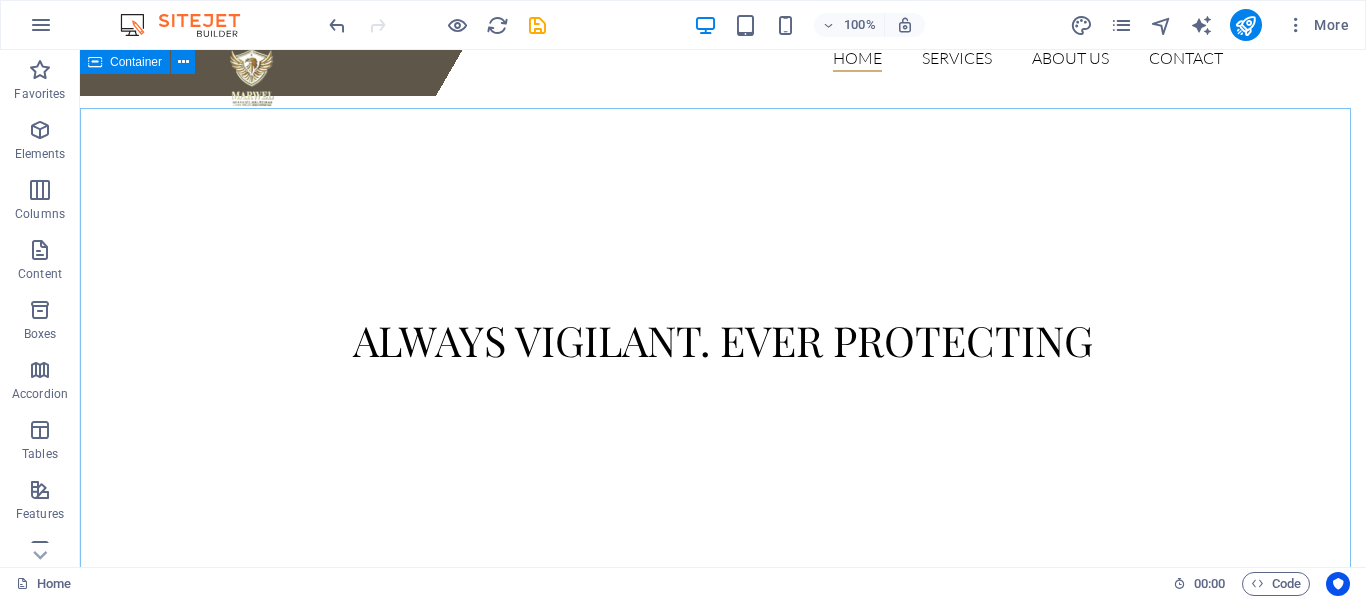 scroll, scrollTop: 0, scrollLeft: 0, axis: both 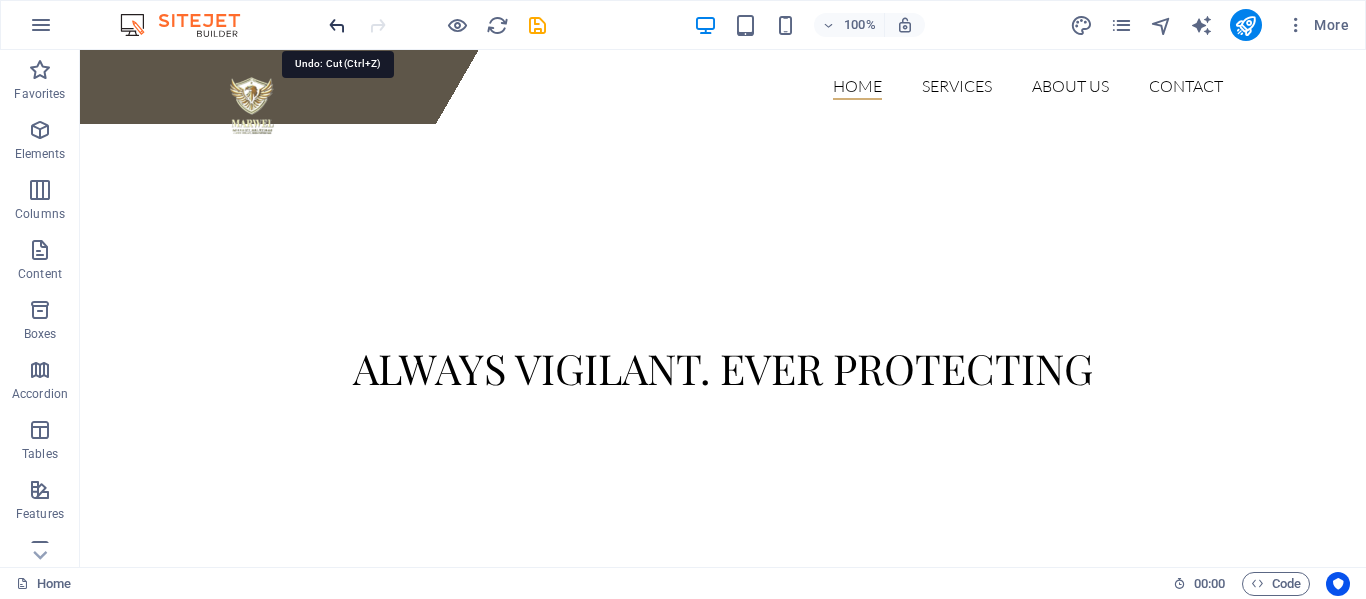 click at bounding box center (337, 25) 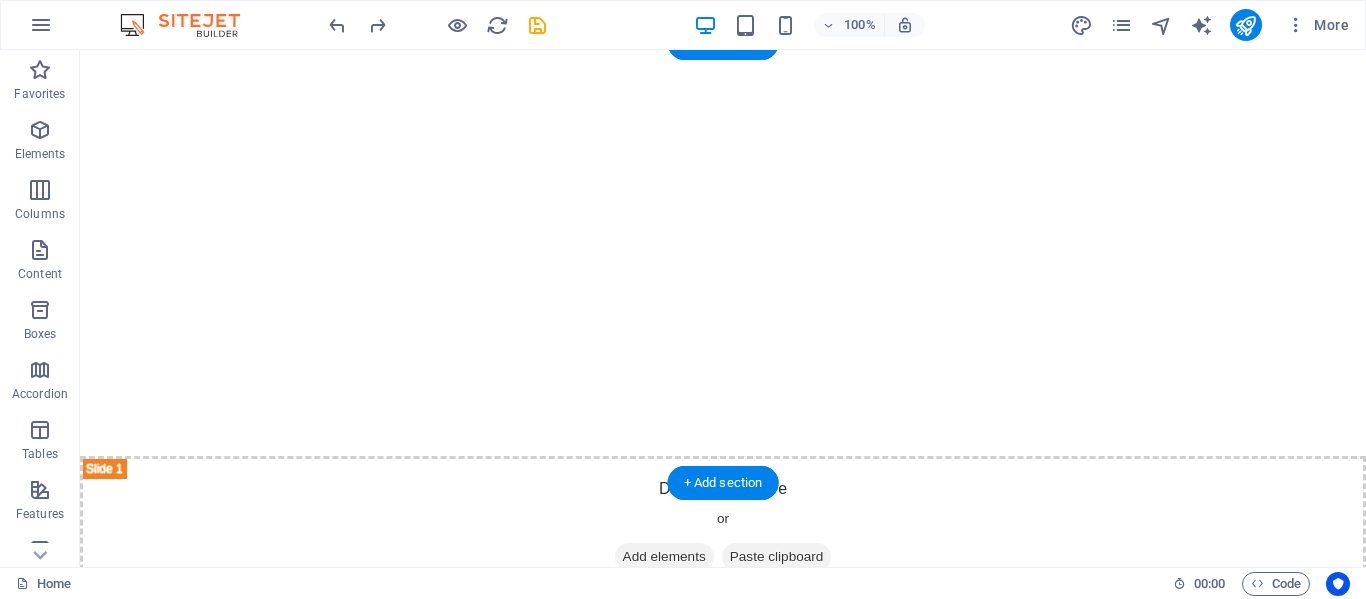 scroll, scrollTop: 0, scrollLeft: 0, axis: both 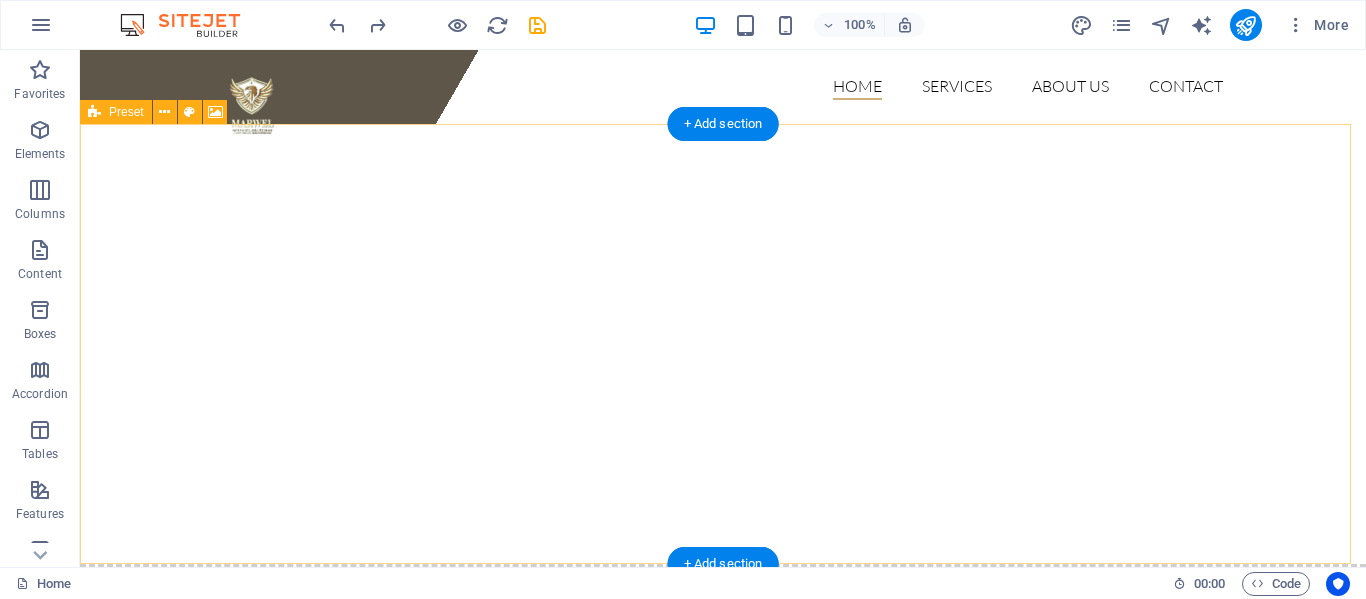 click on "Drop content here or  Add elements  Paste clipboard" at bounding box center [723, 635] 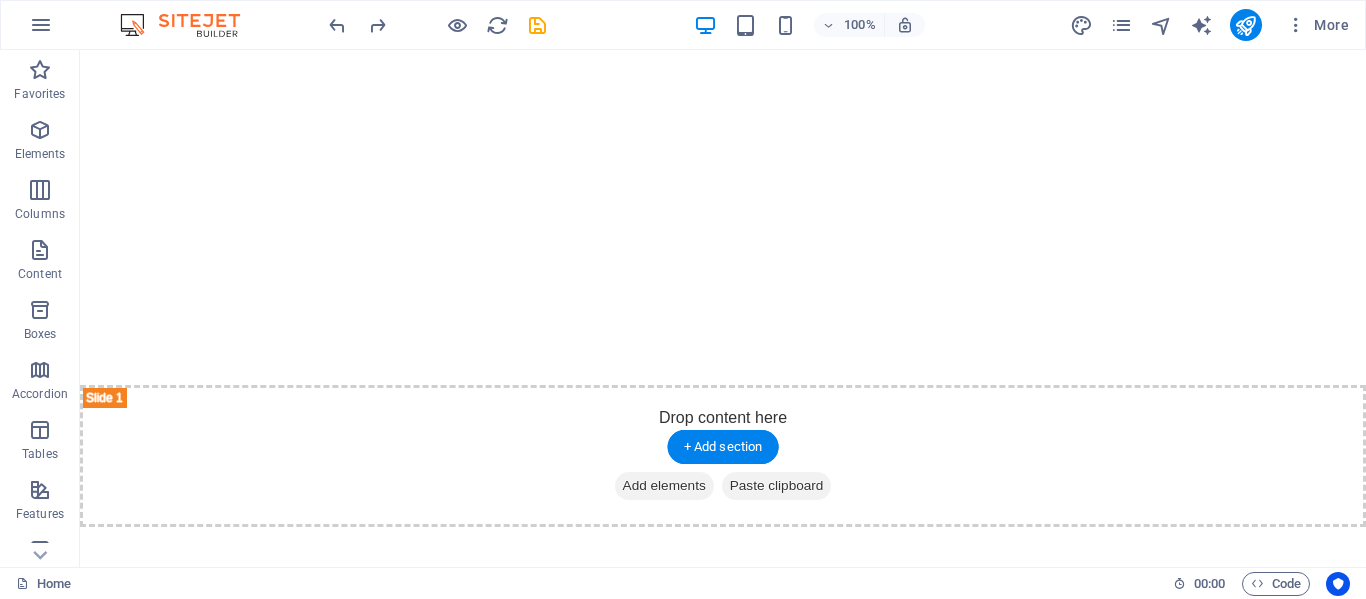 scroll, scrollTop: 0, scrollLeft: 0, axis: both 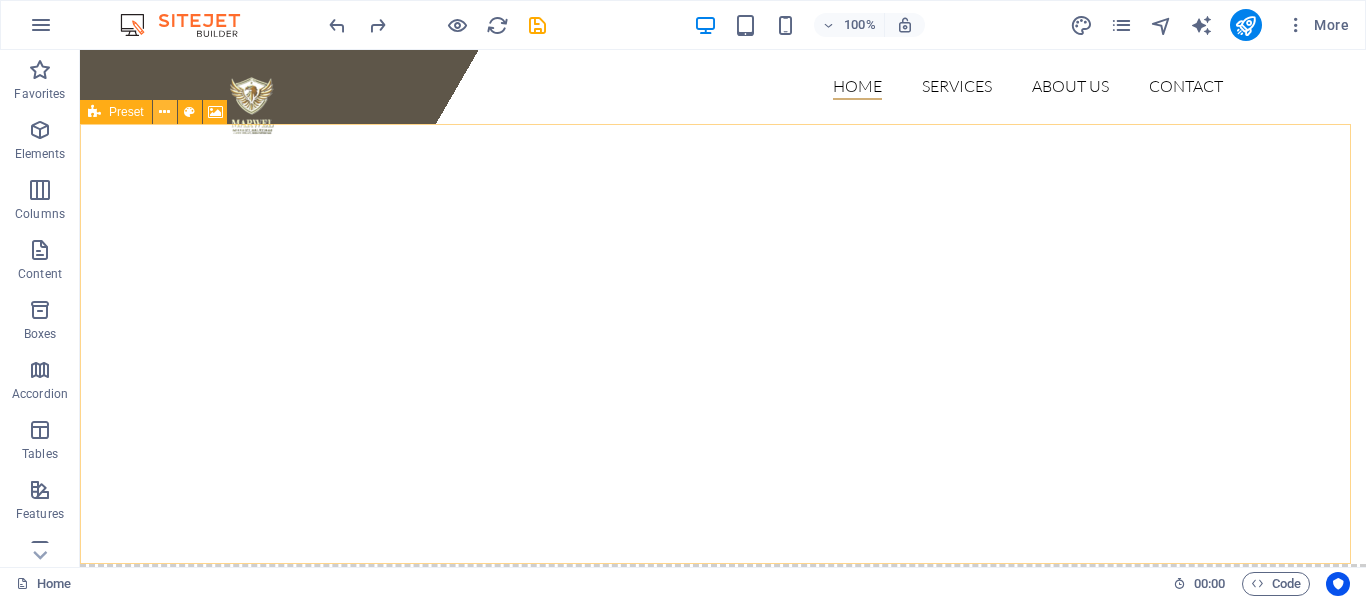 click at bounding box center (164, 112) 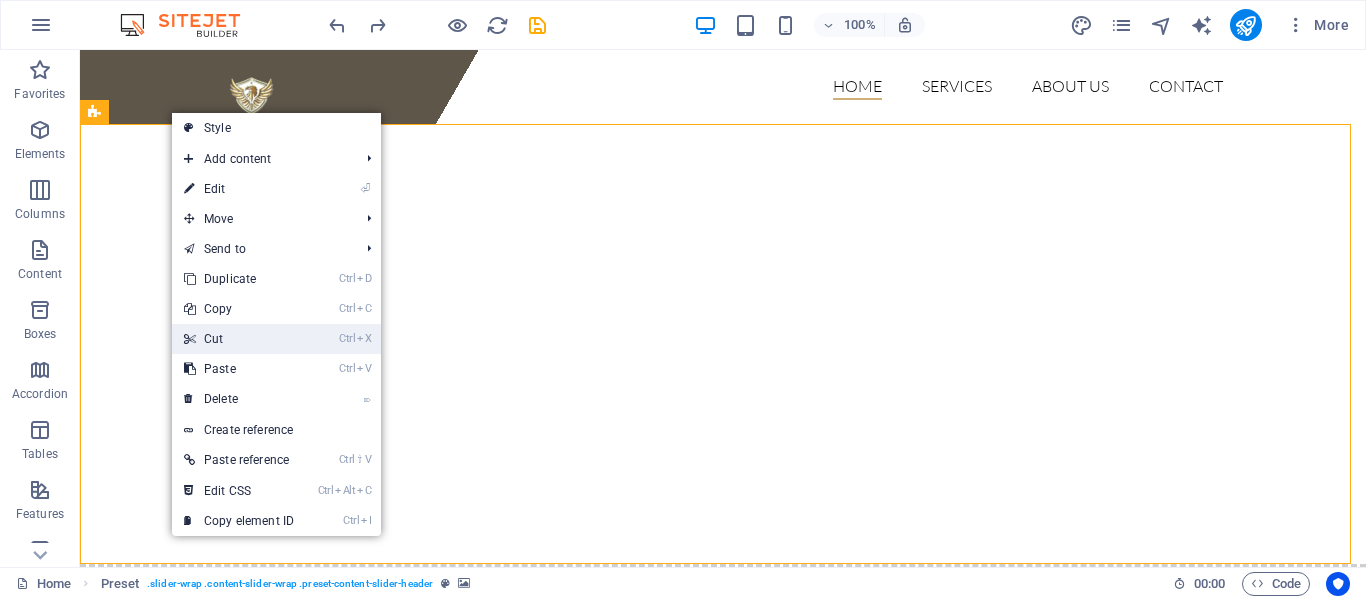 click on "Ctrl X  Cut" at bounding box center (239, 339) 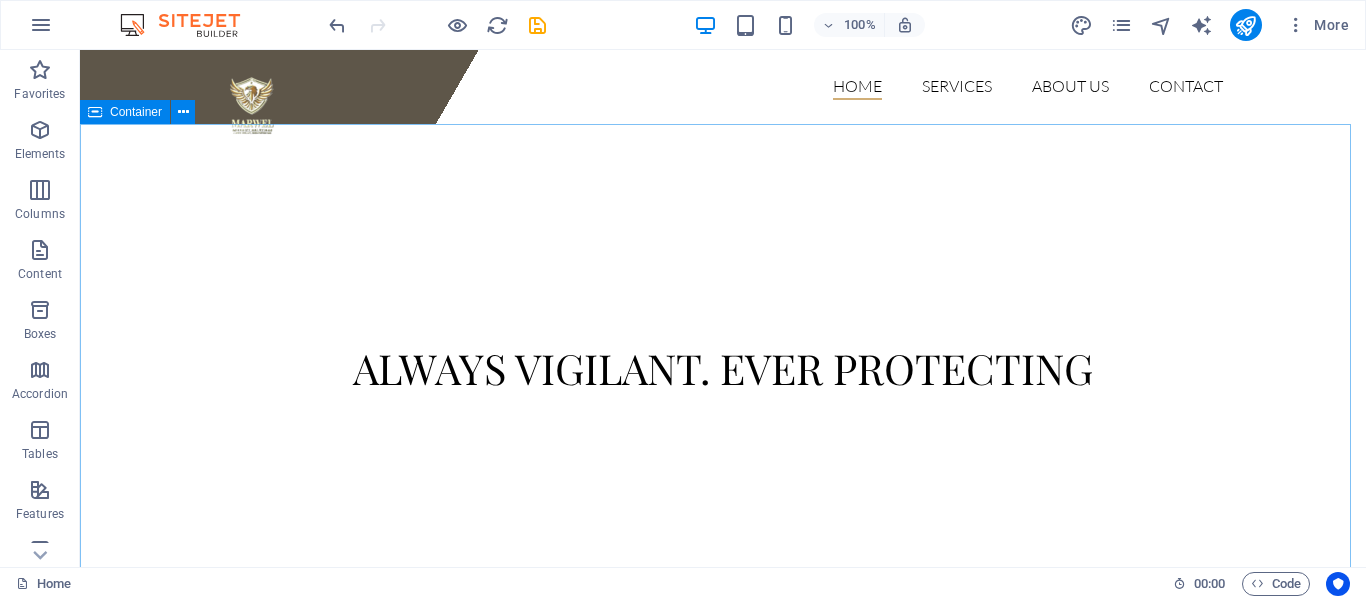 click on "Always Vigilant. Ever Protecting" at bounding box center (723, 524) 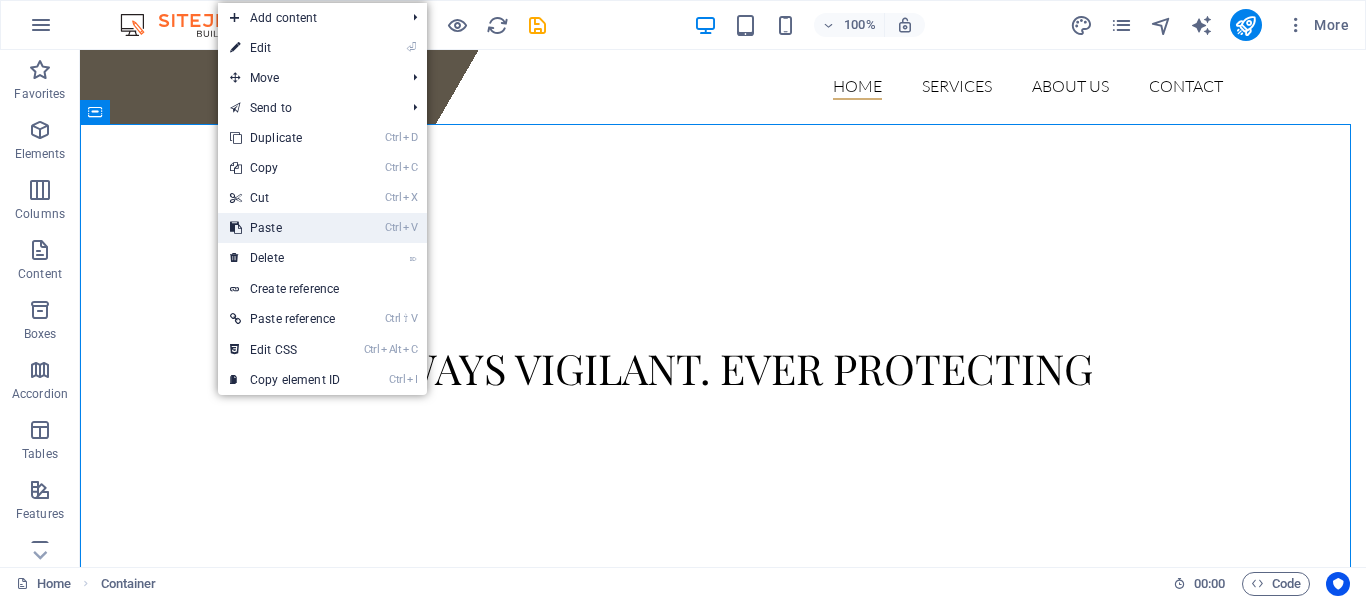 click on "Ctrl V  Paste" at bounding box center (285, 228) 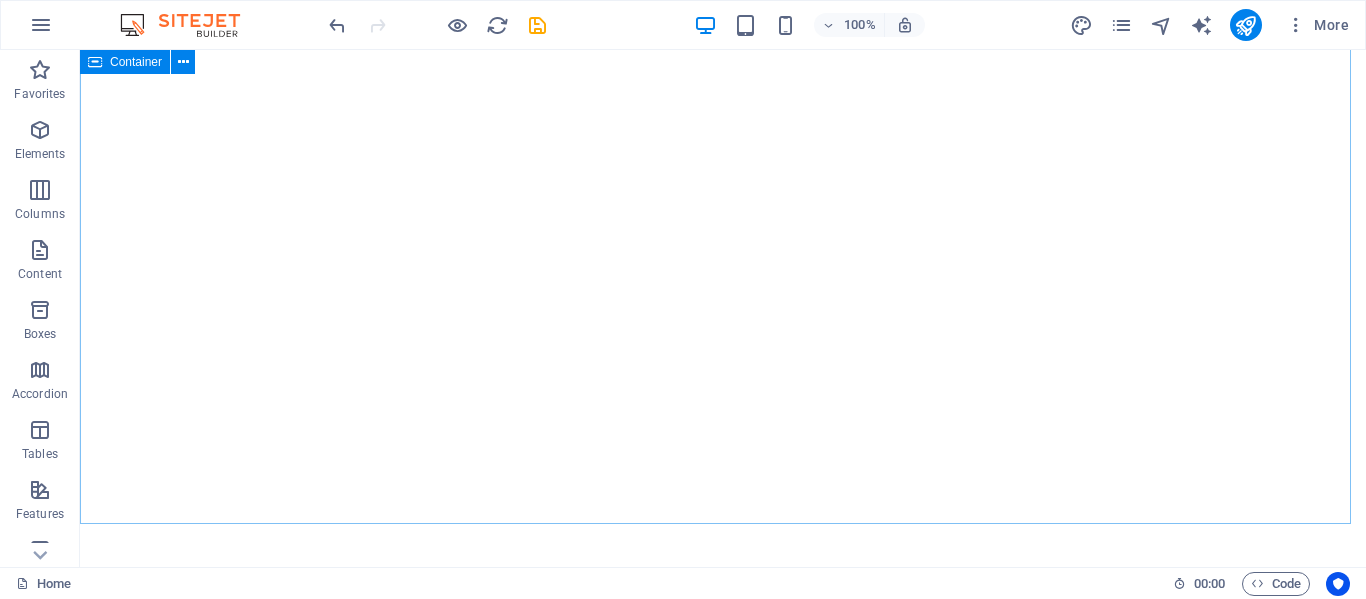 scroll, scrollTop: 400, scrollLeft: 0, axis: vertical 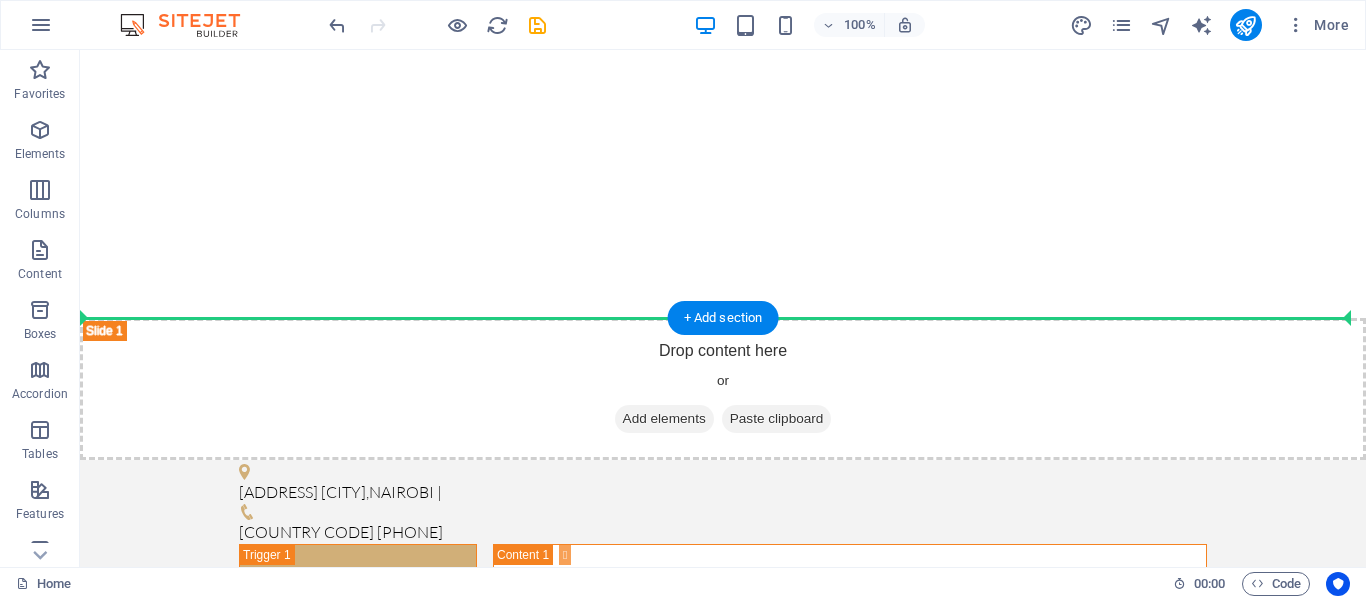 drag, startPoint x: 331, startPoint y: 136, endPoint x: 321, endPoint y: 145, distance: 13.453624 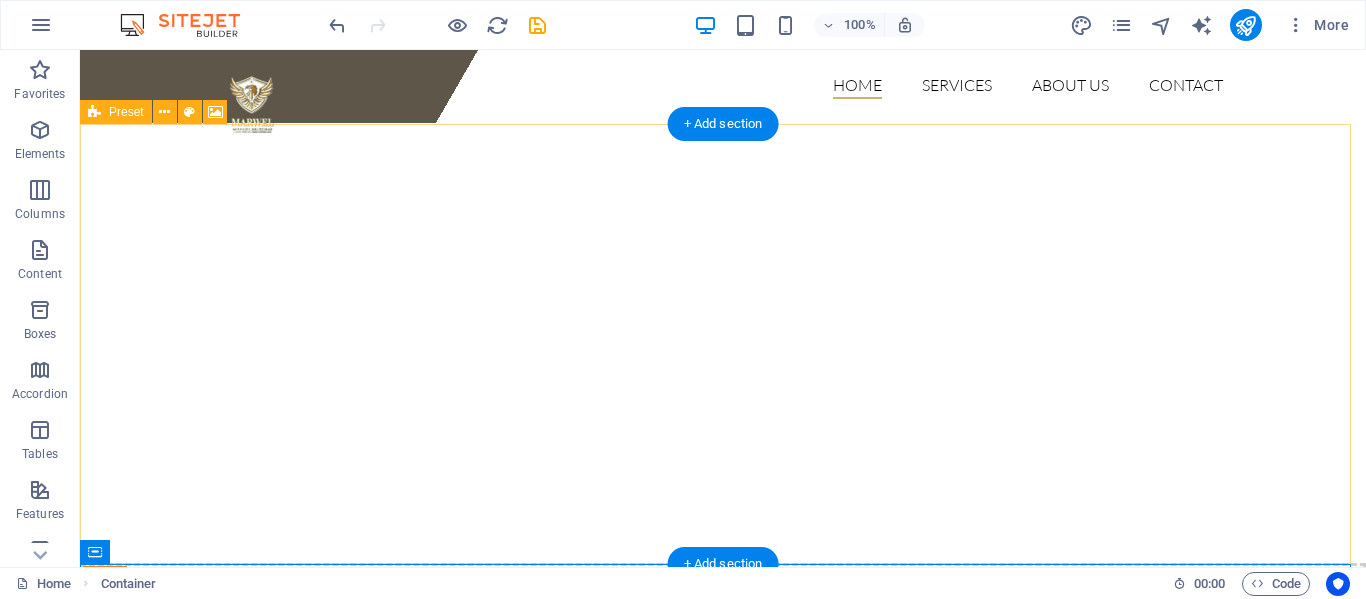 scroll, scrollTop: 0, scrollLeft: 0, axis: both 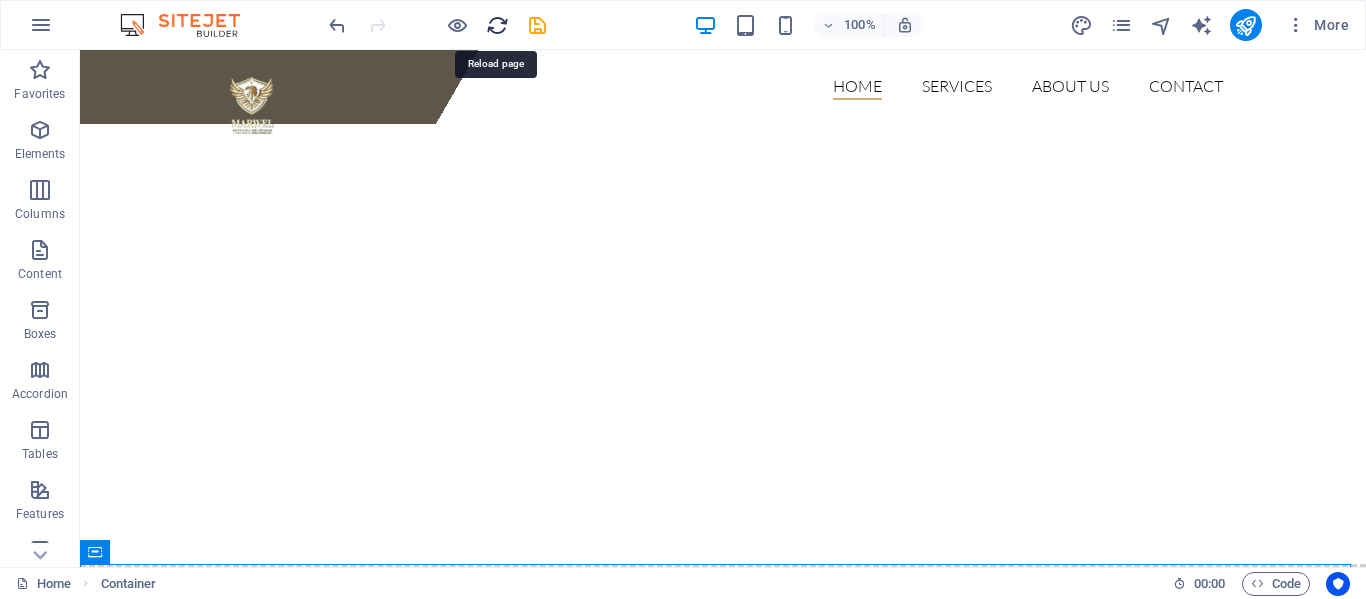click at bounding box center (497, 25) 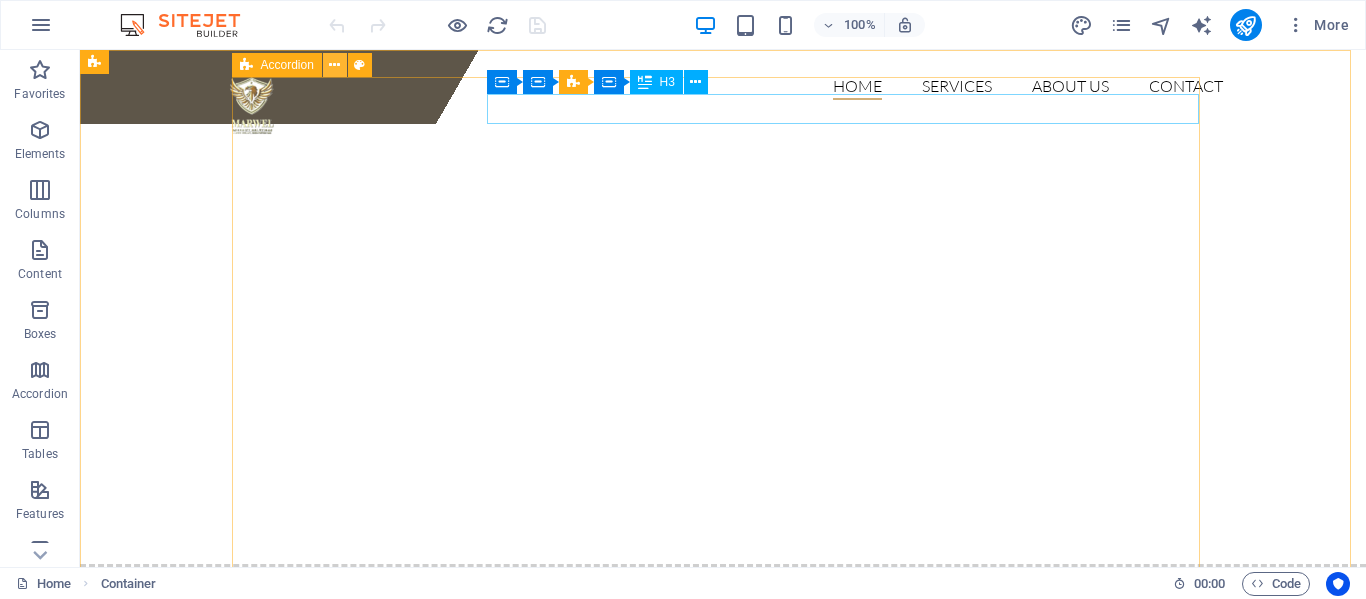 click at bounding box center [334, 65] 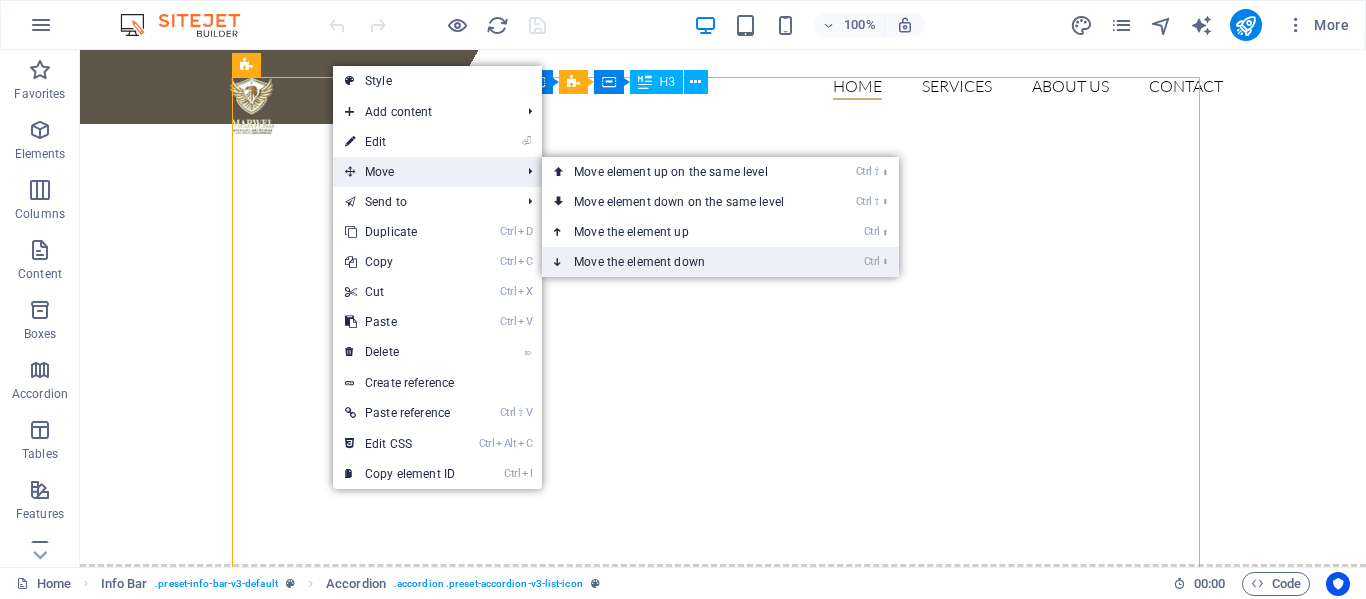 click on "Ctrl ⬇  Move the element down" at bounding box center [683, 262] 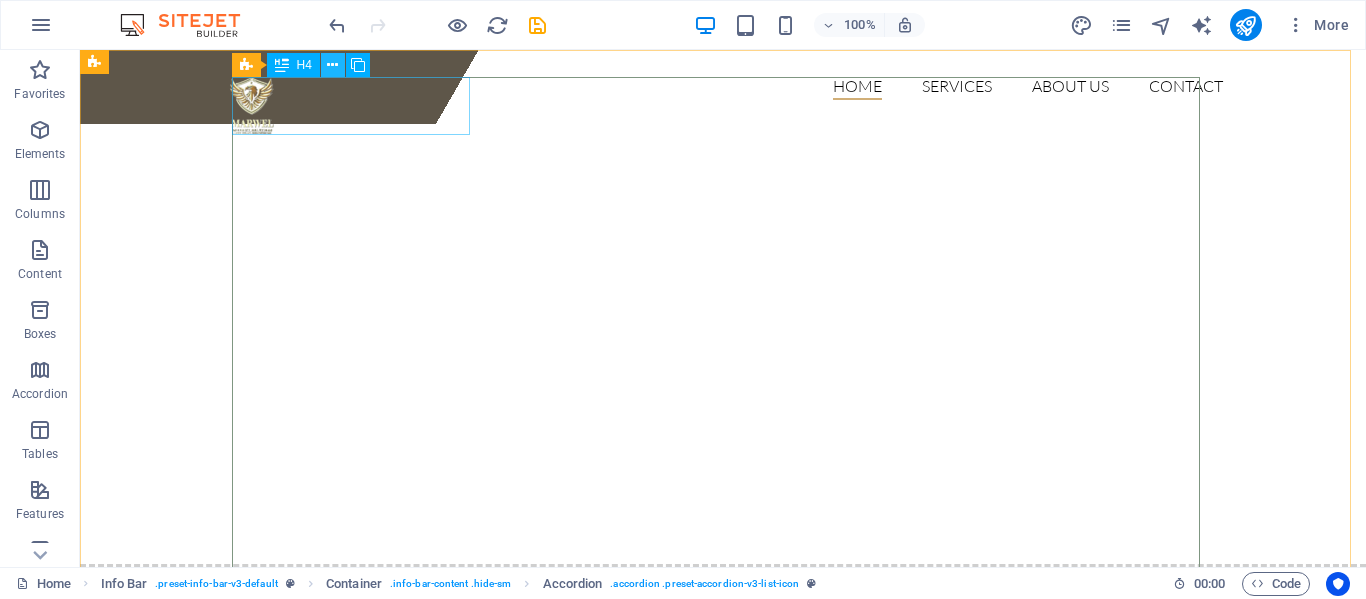 click at bounding box center (332, 65) 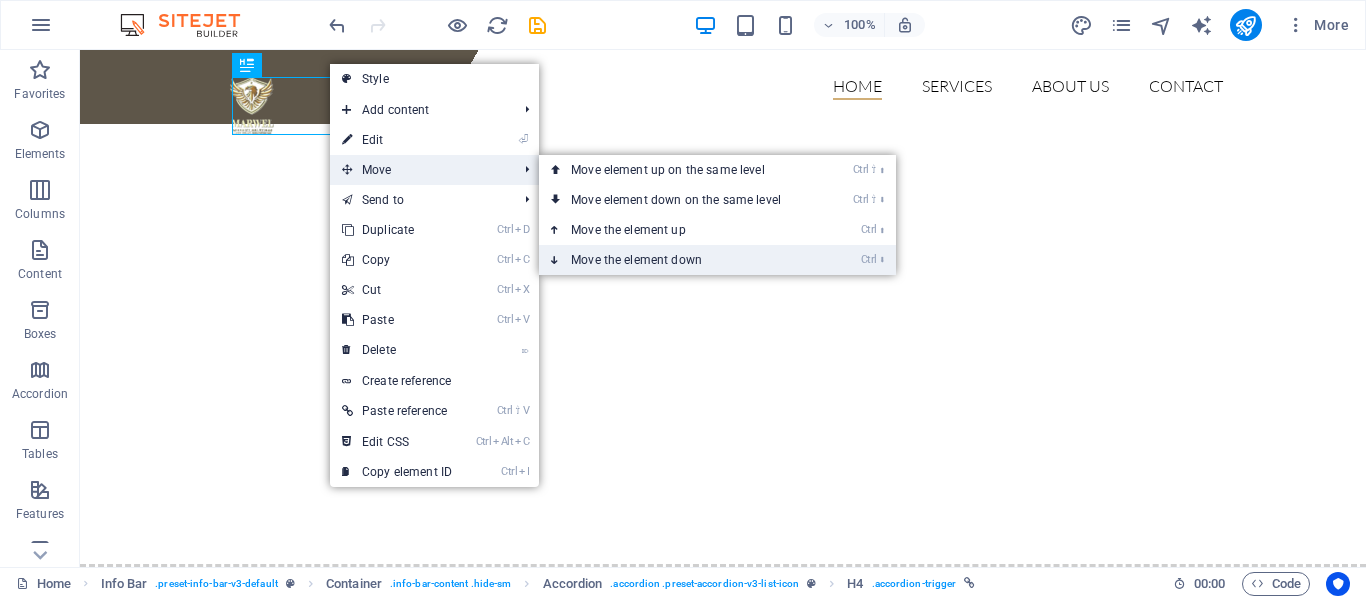 click on "Ctrl ⬇  Move the element down" at bounding box center (680, 260) 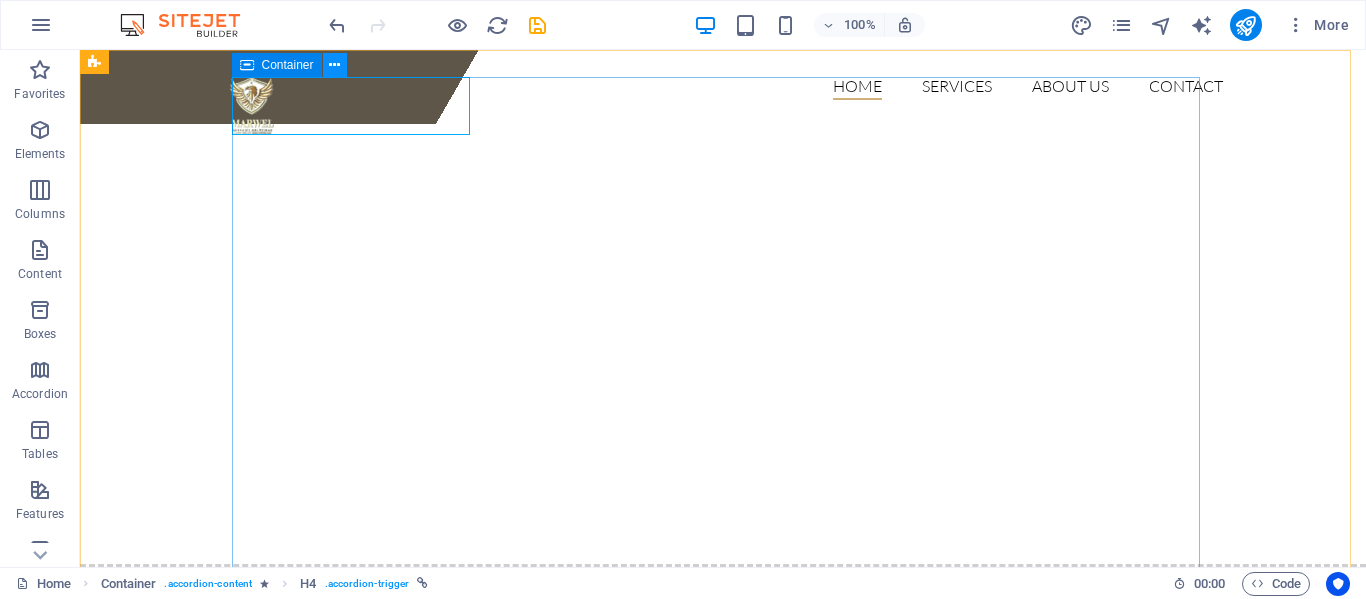 click at bounding box center [334, 65] 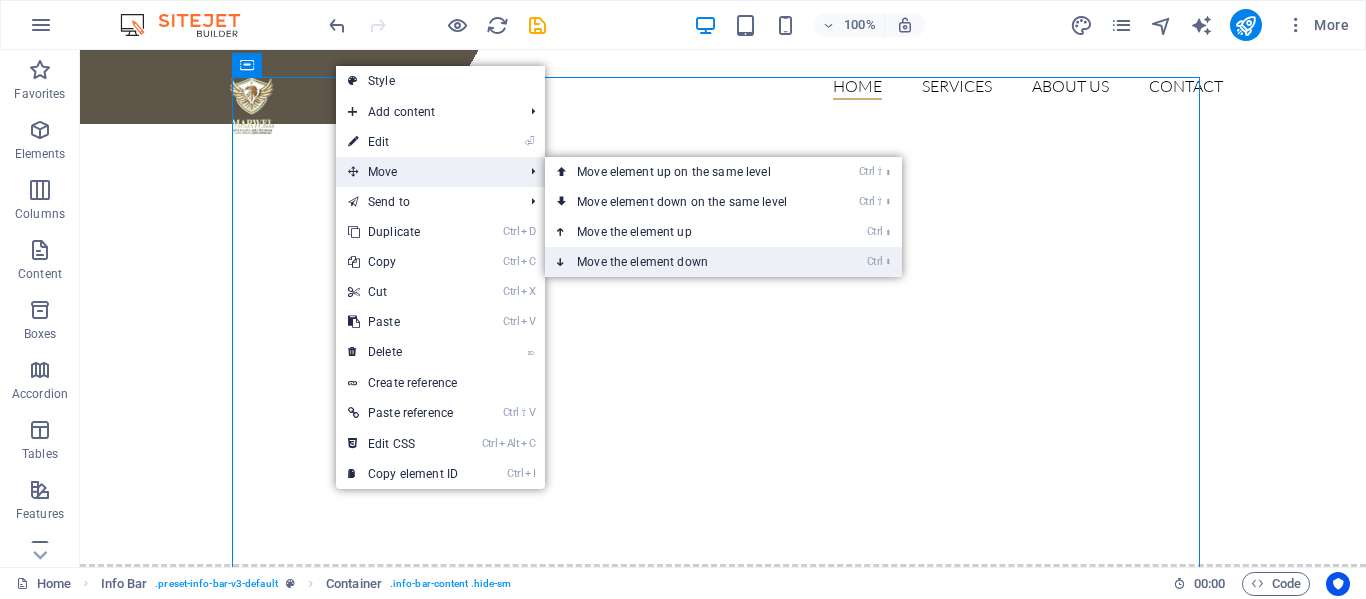 click on "Ctrl ⬇  Move the element down" at bounding box center (686, 262) 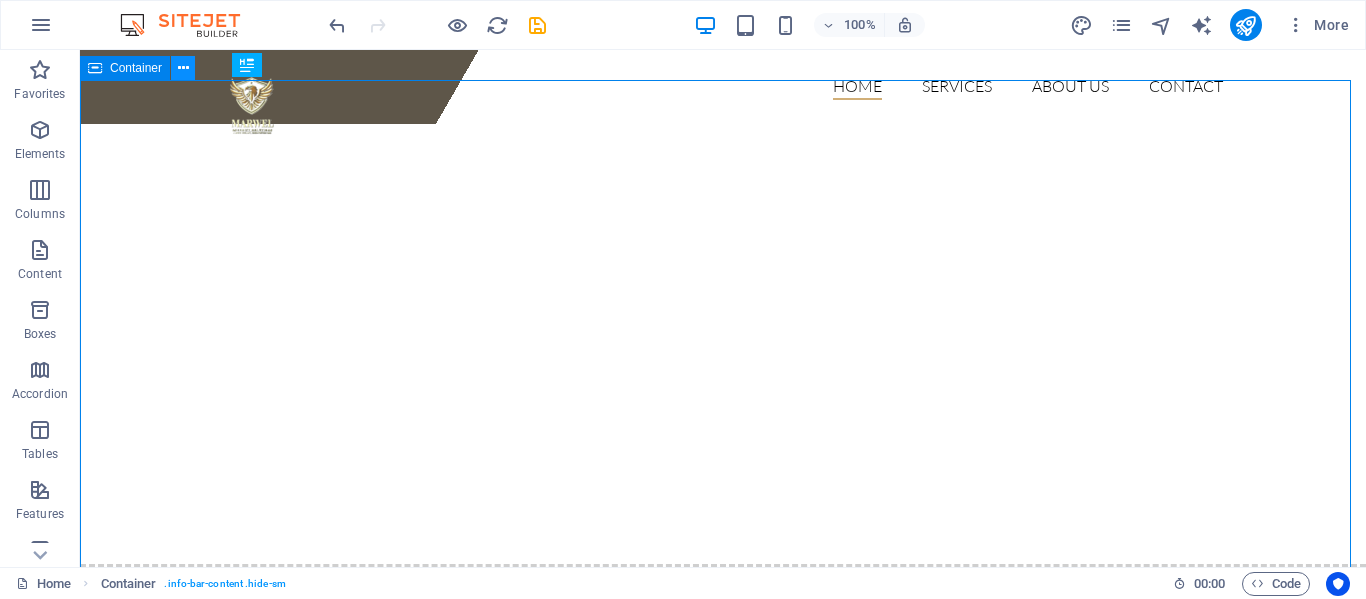 click at bounding box center (183, 68) 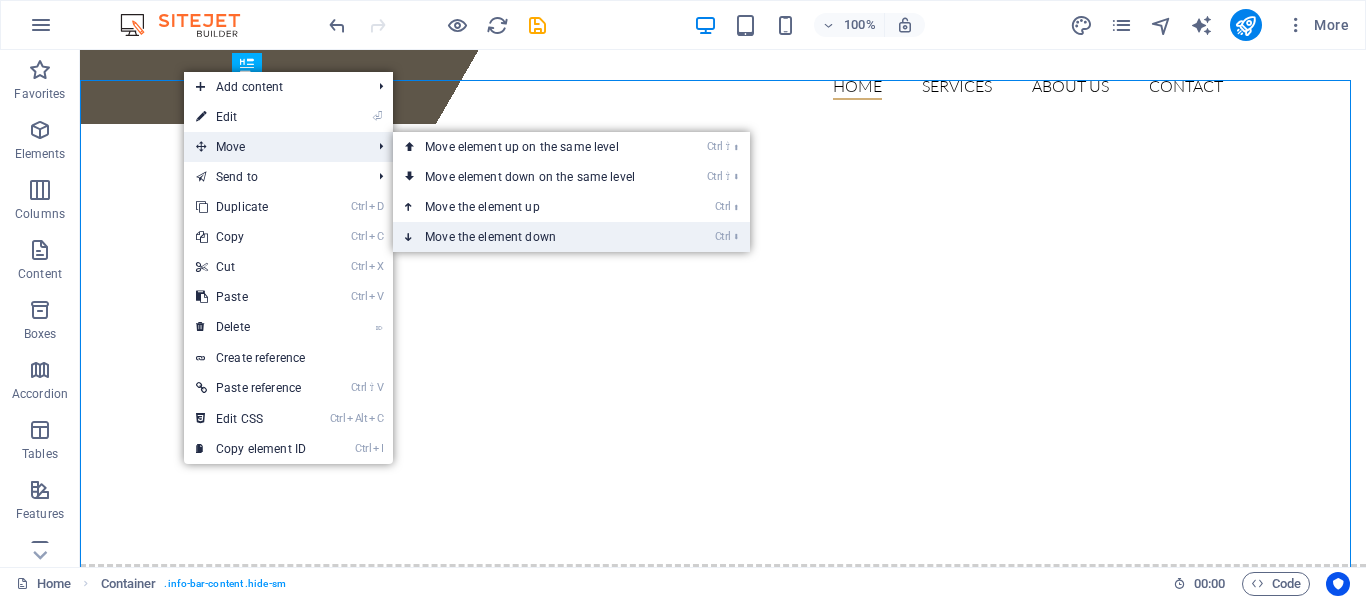 click on "Ctrl ⬇  Move the element down" at bounding box center [534, 237] 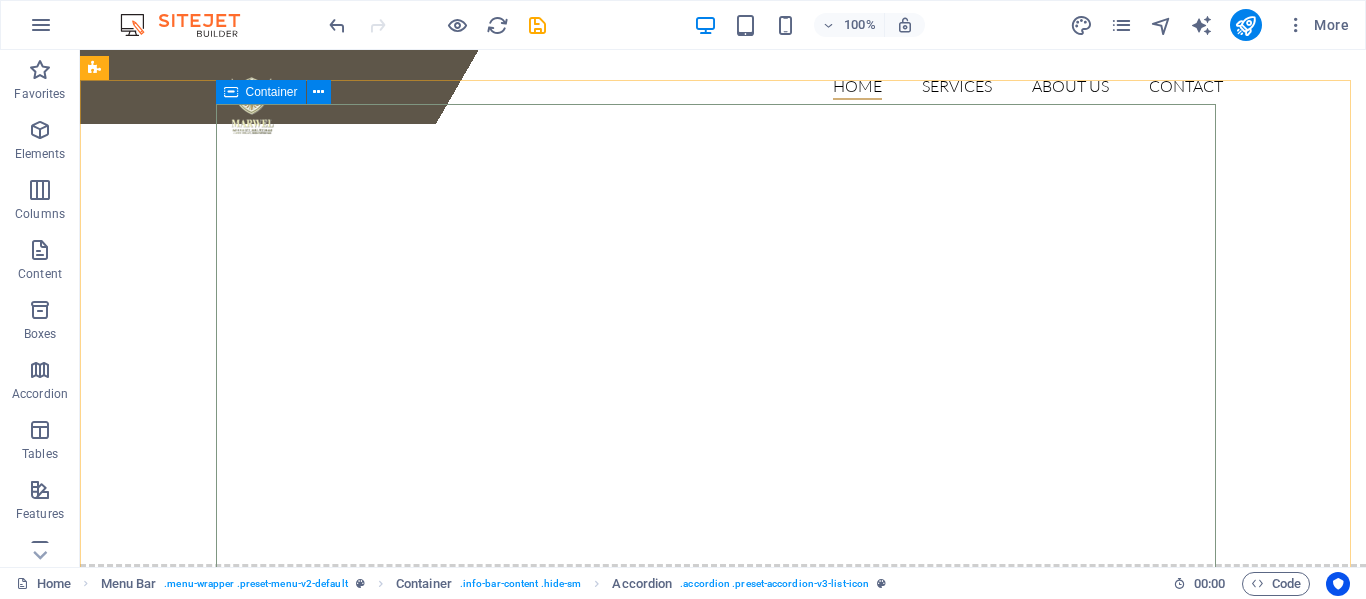 click on "Container" at bounding box center (261, 92) 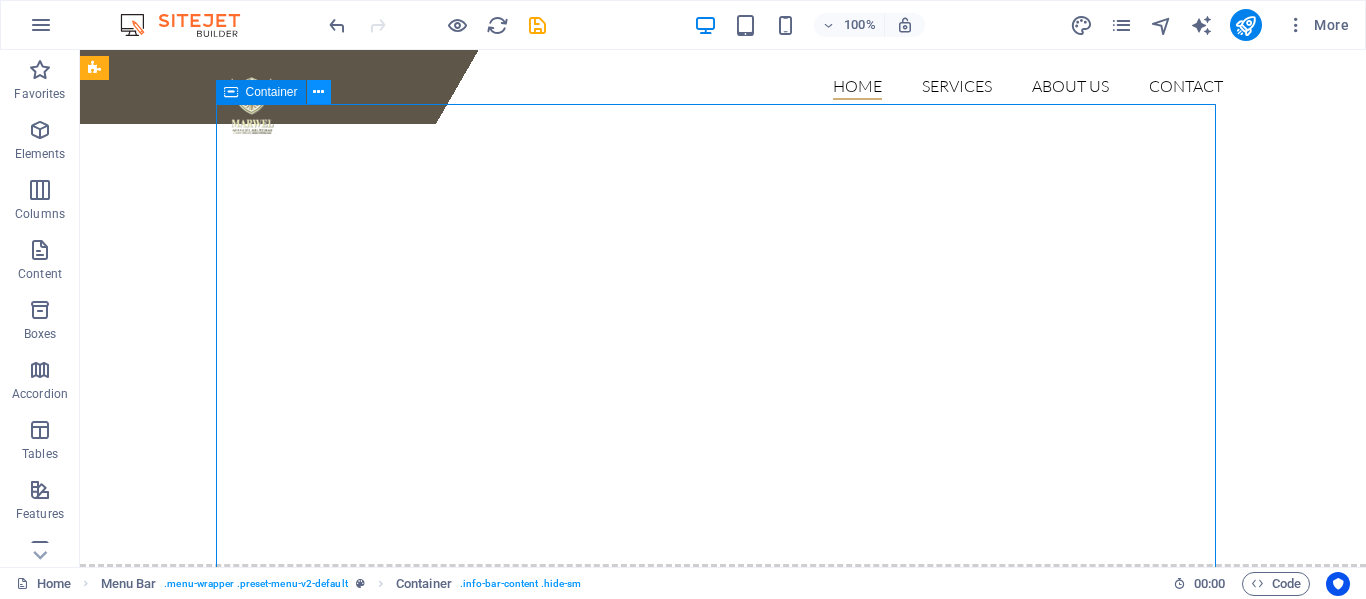 click at bounding box center (318, 92) 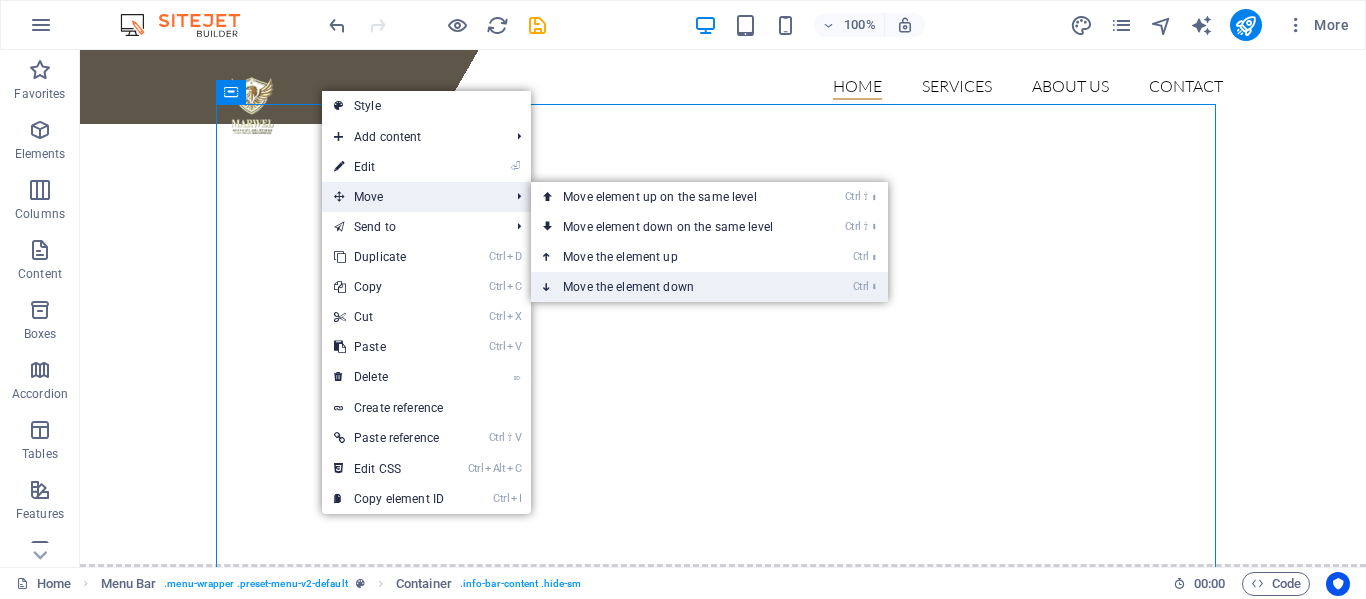 click on "Ctrl ⬇  Move the element down" at bounding box center [672, 287] 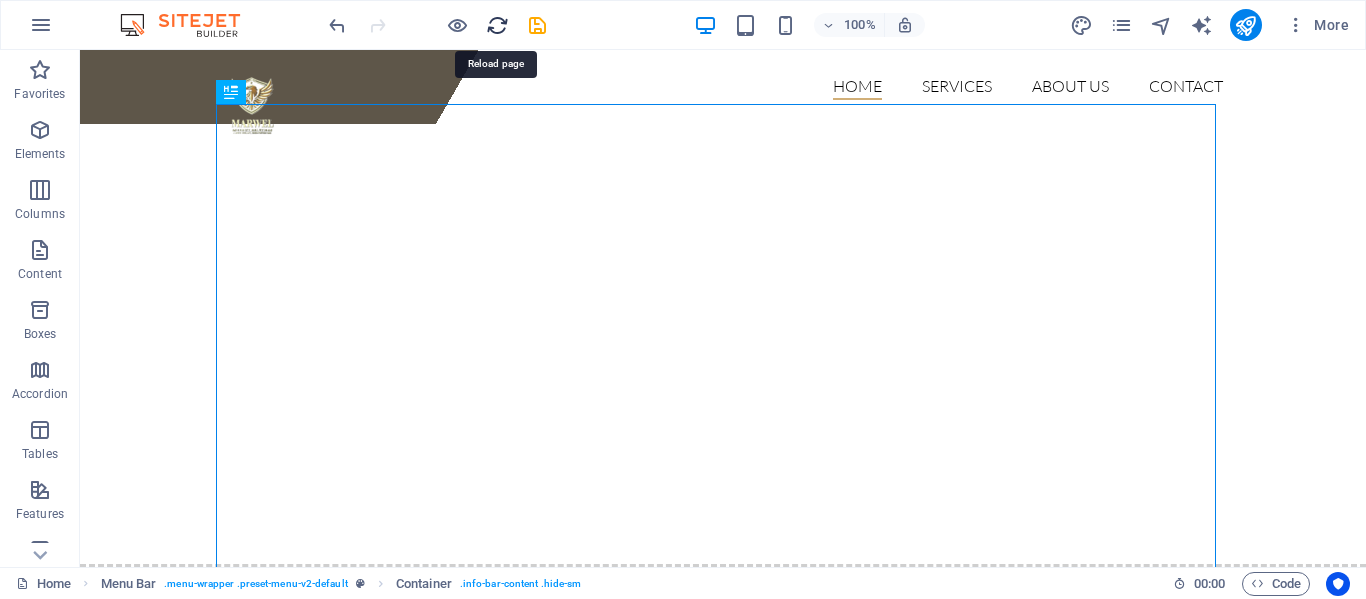 click at bounding box center (497, 25) 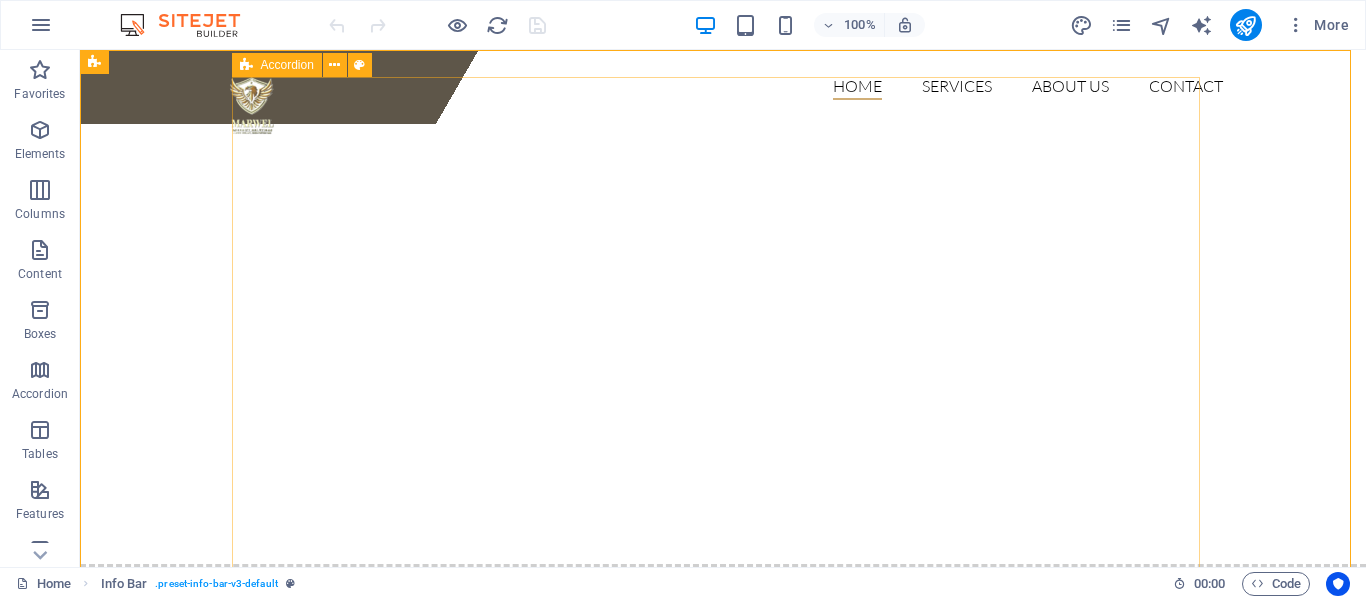 click on "Accordion" at bounding box center (287, 65) 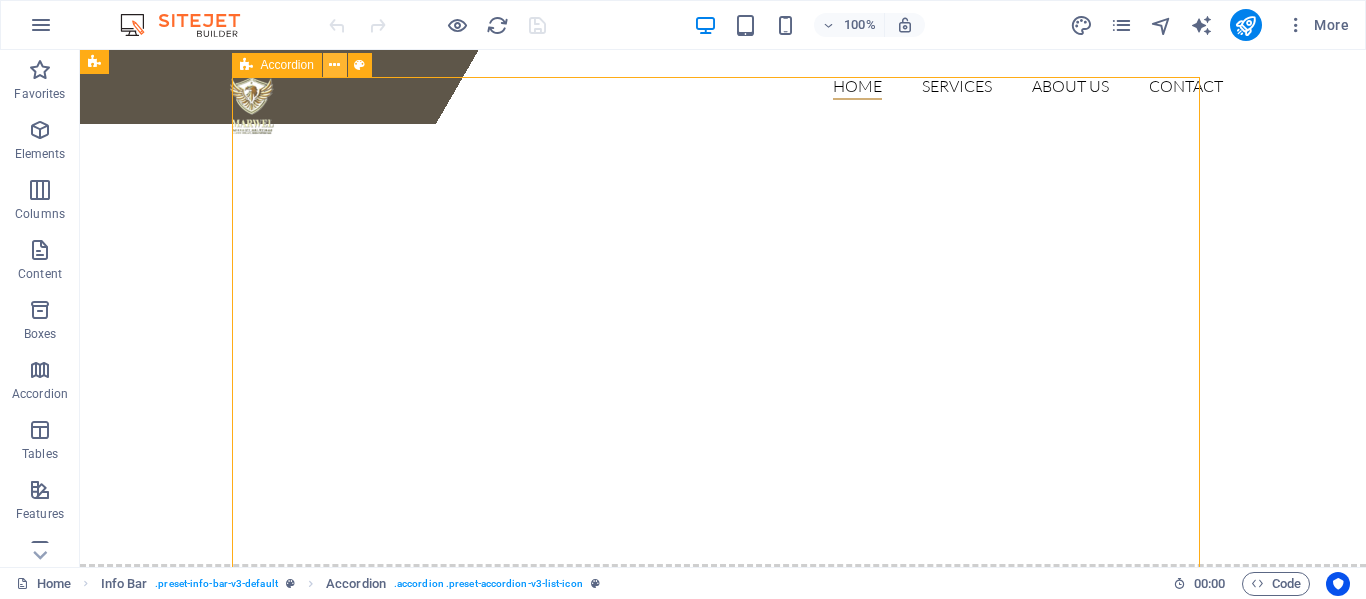 click at bounding box center (334, 65) 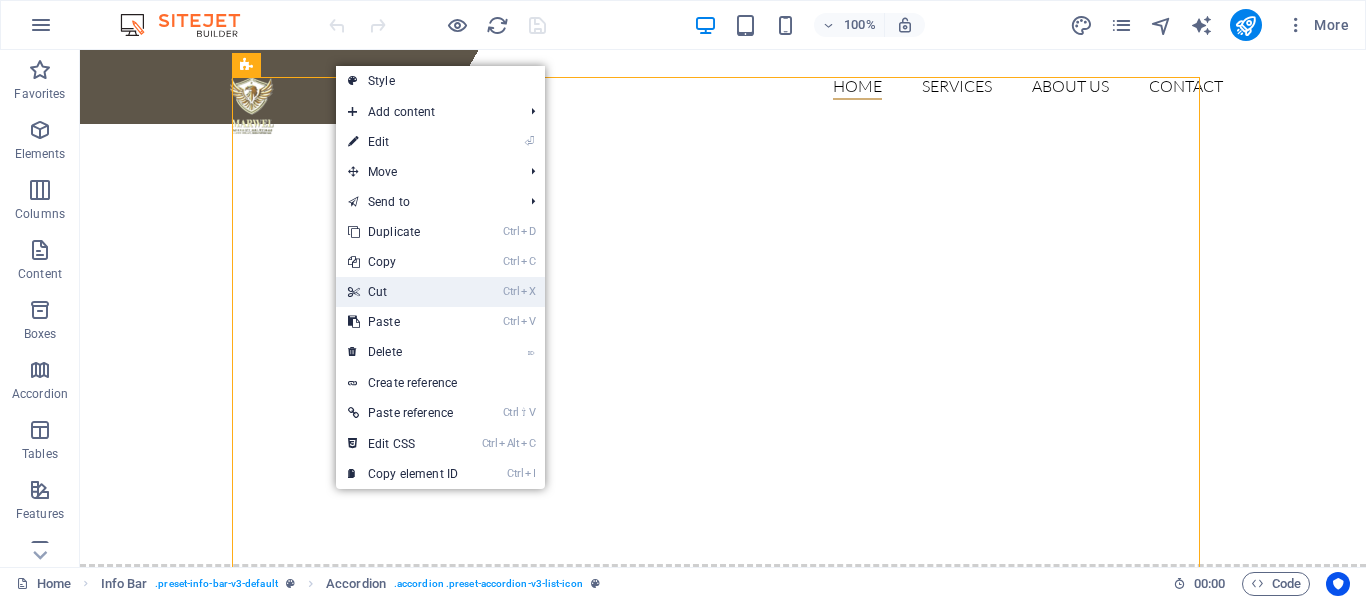 click on "Ctrl X  Cut" at bounding box center (403, 292) 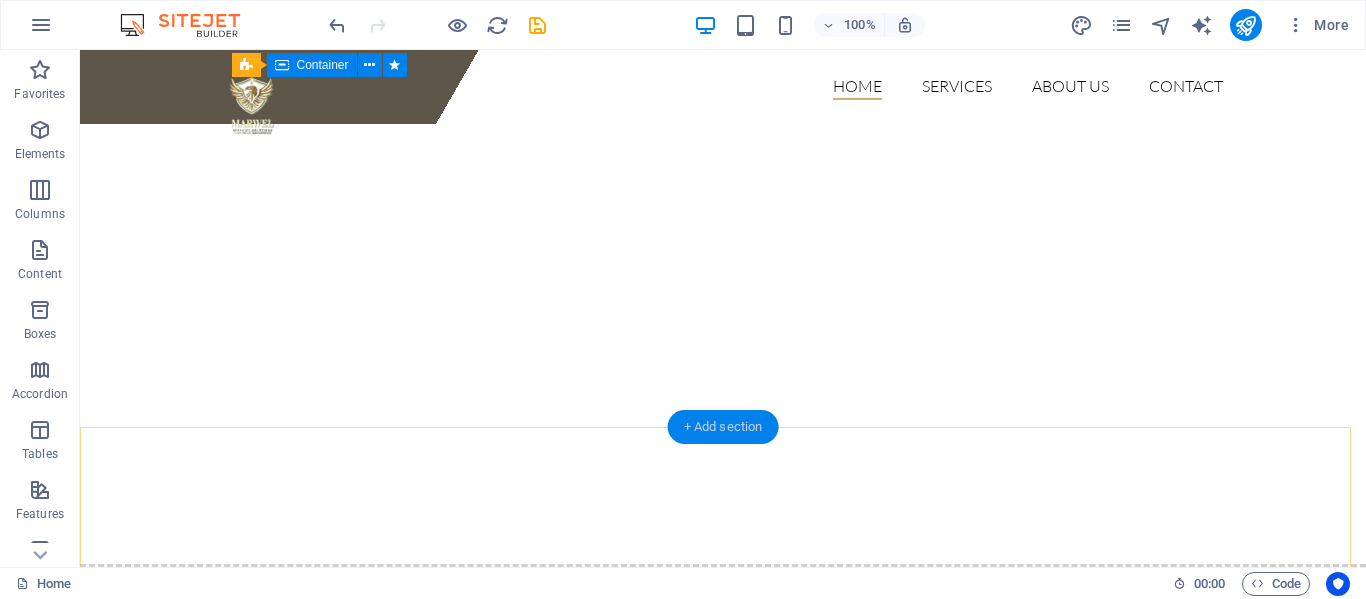 click on "+ Add section" at bounding box center (723, 427) 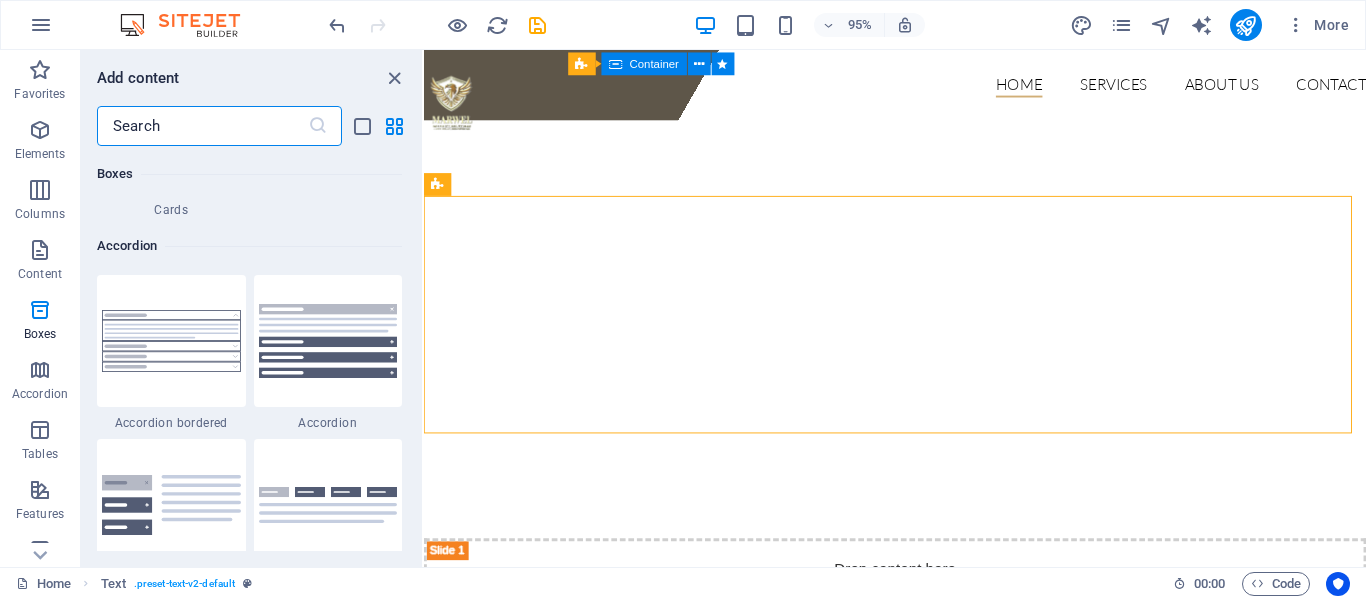 scroll, scrollTop: 6399, scrollLeft: 0, axis: vertical 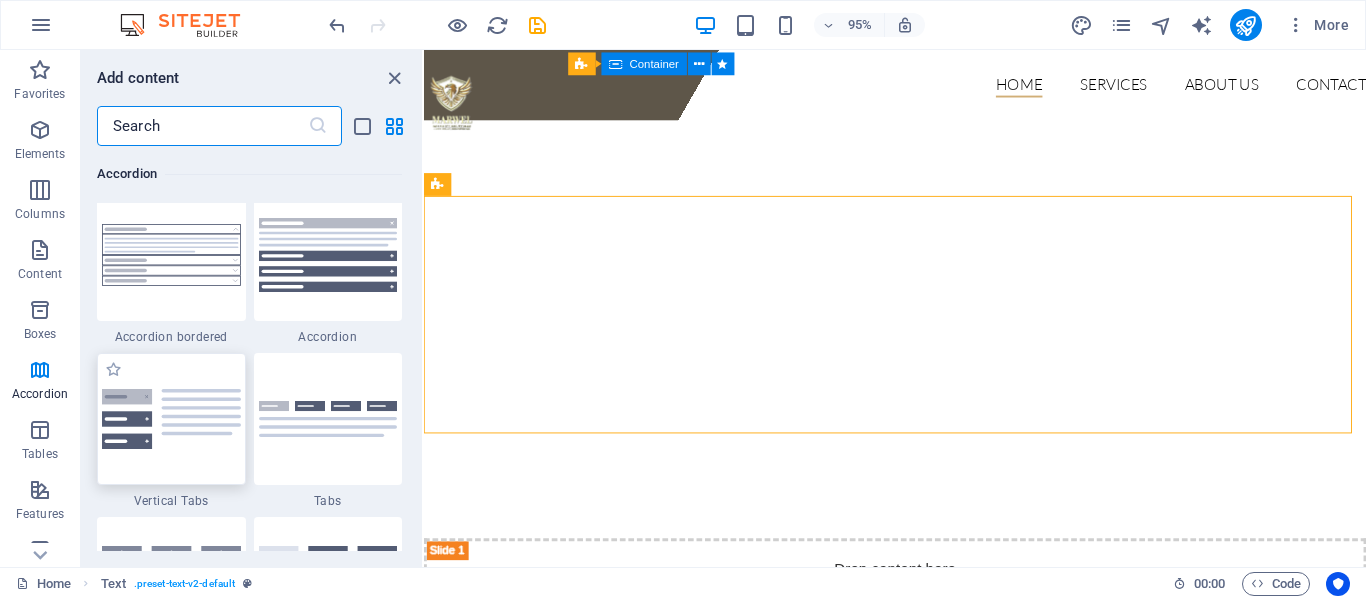 click at bounding box center [171, 419] 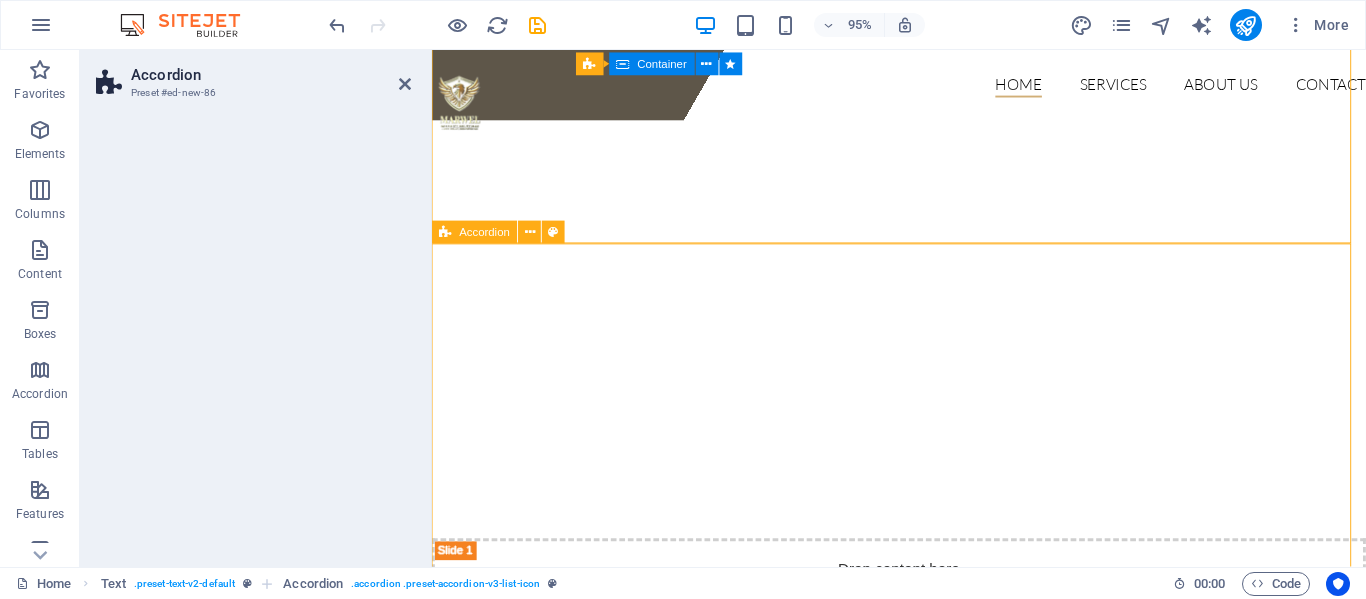 click on "Accordion" at bounding box center (475, 232) 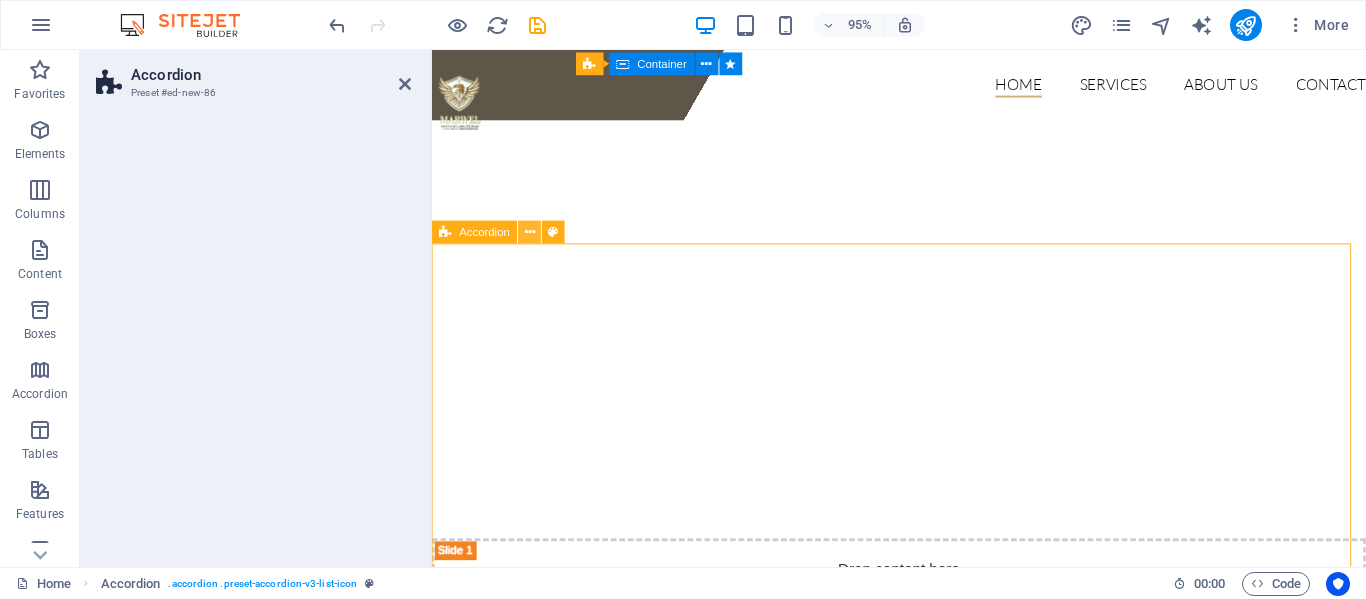 click at bounding box center [530, 233] 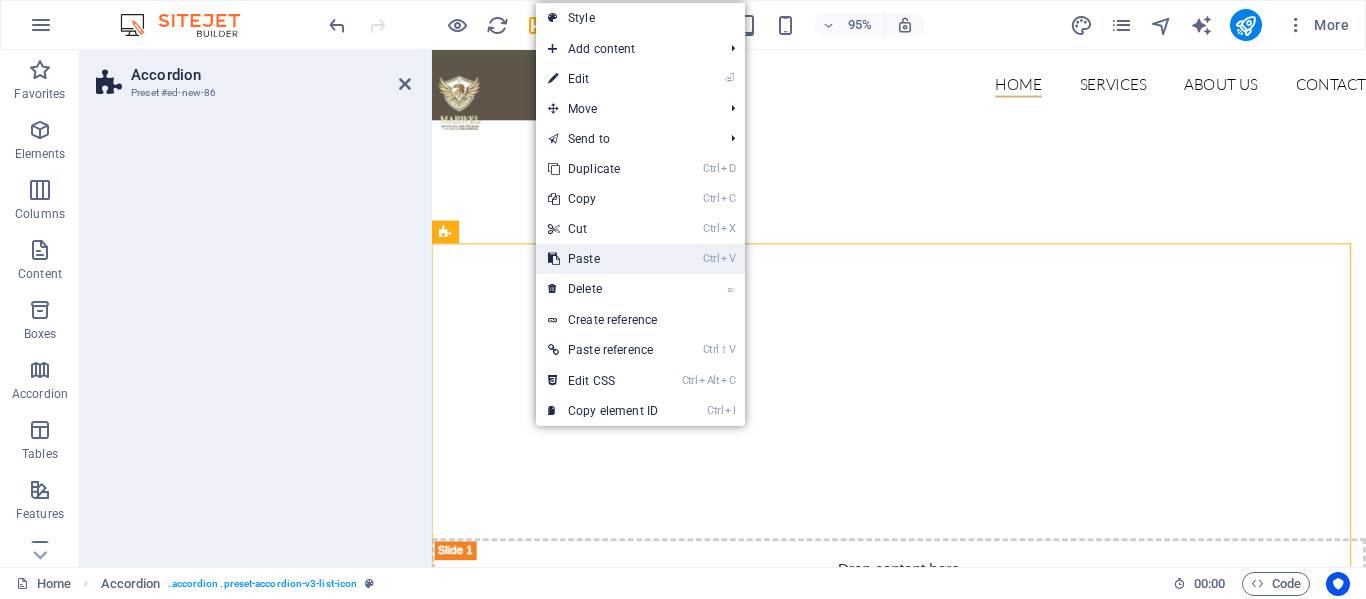 click on "Ctrl V  Paste" at bounding box center [603, 259] 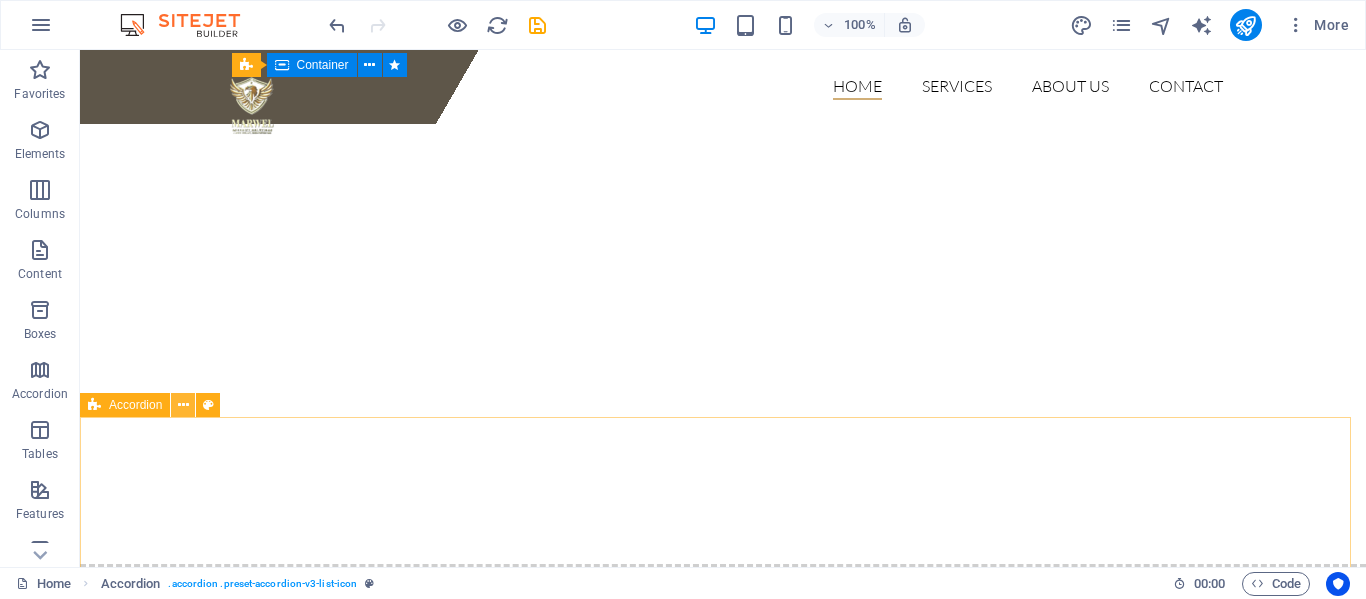 click at bounding box center (183, 405) 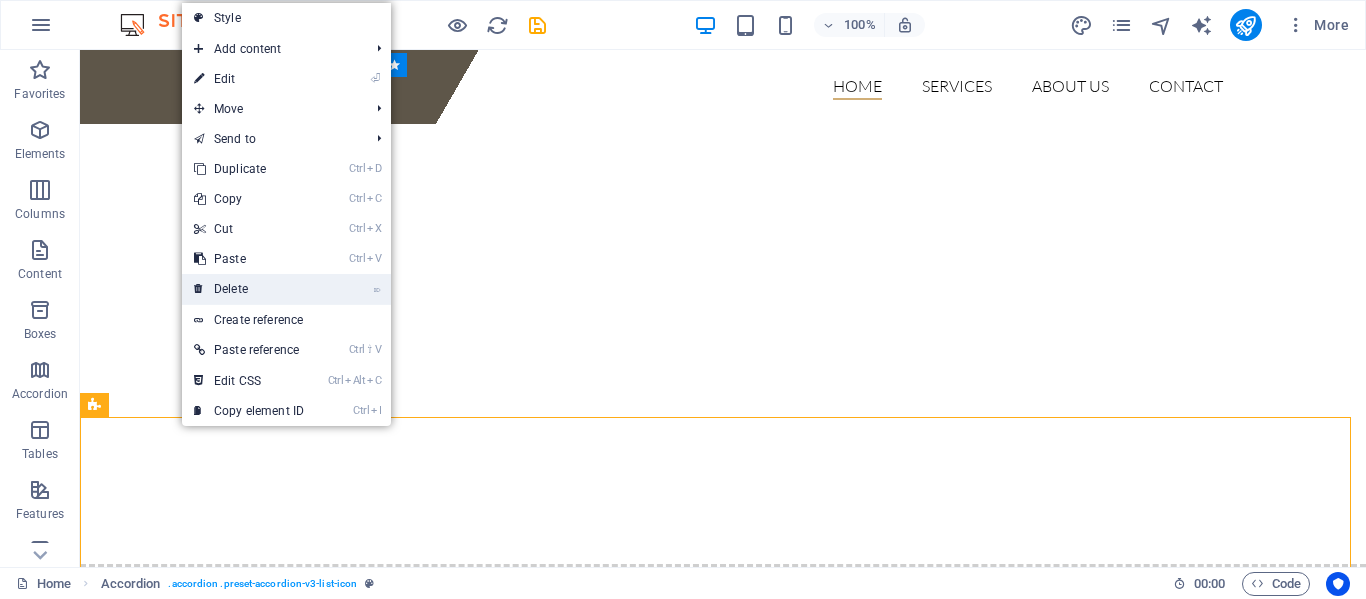 click on "⌦  Delete" at bounding box center [249, 289] 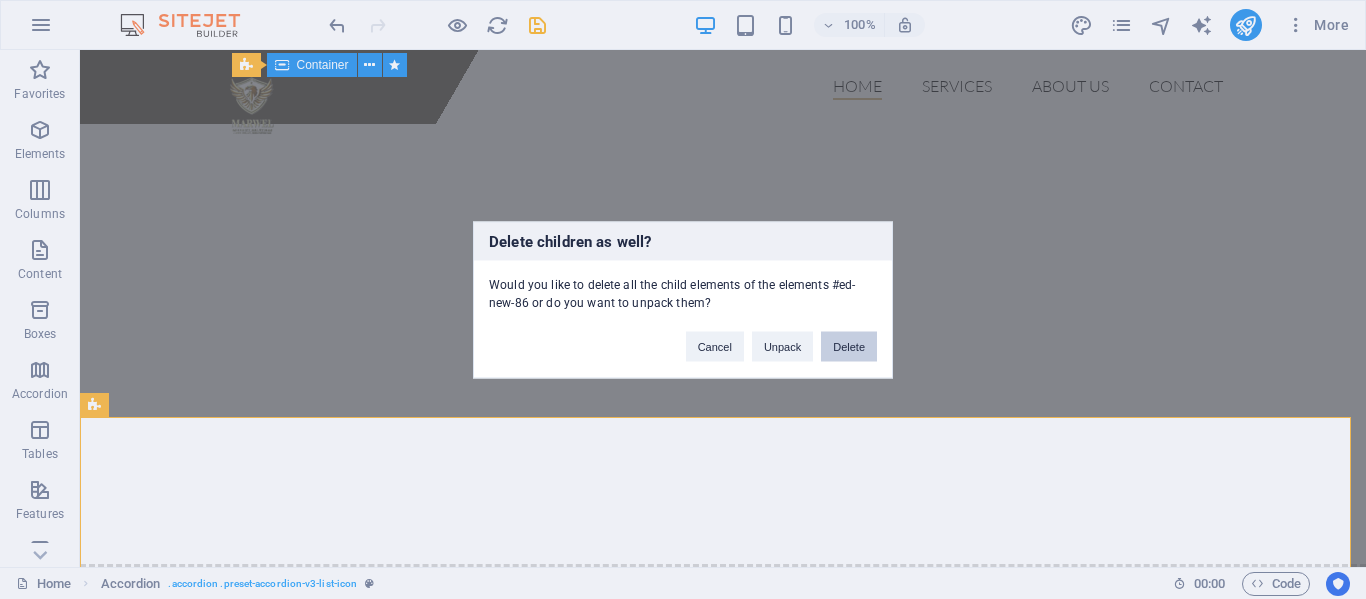 click on "Delete" at bounding box center (849, 346) 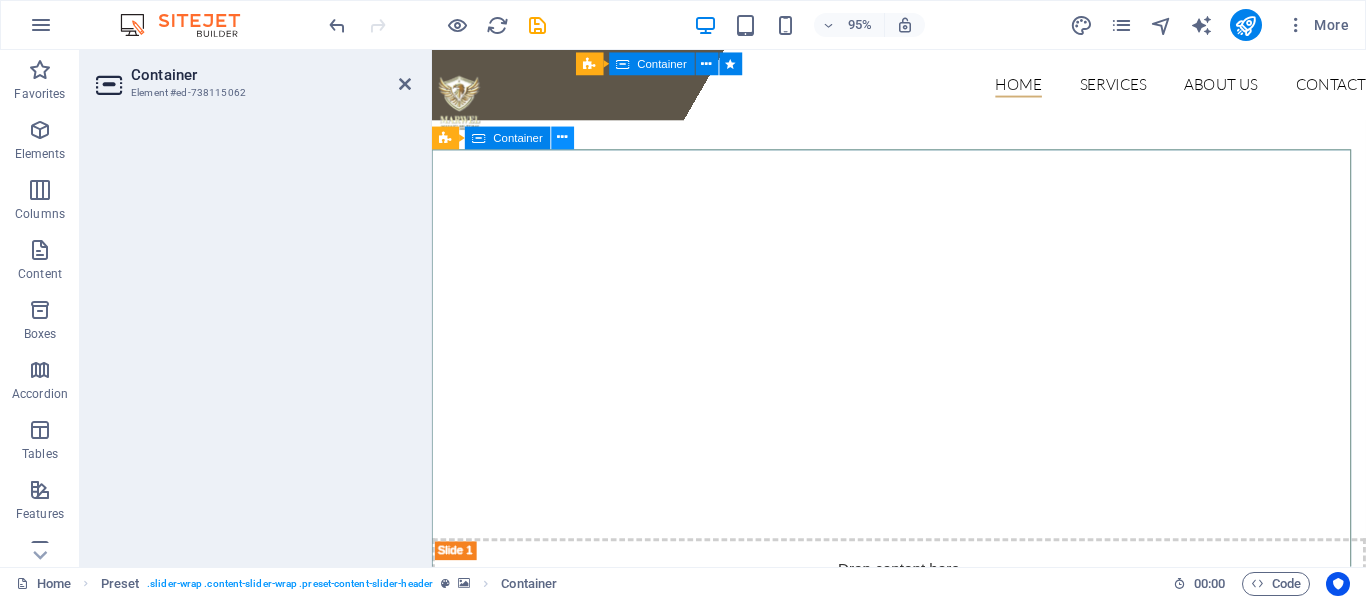 click at bounding box center (563, 138) 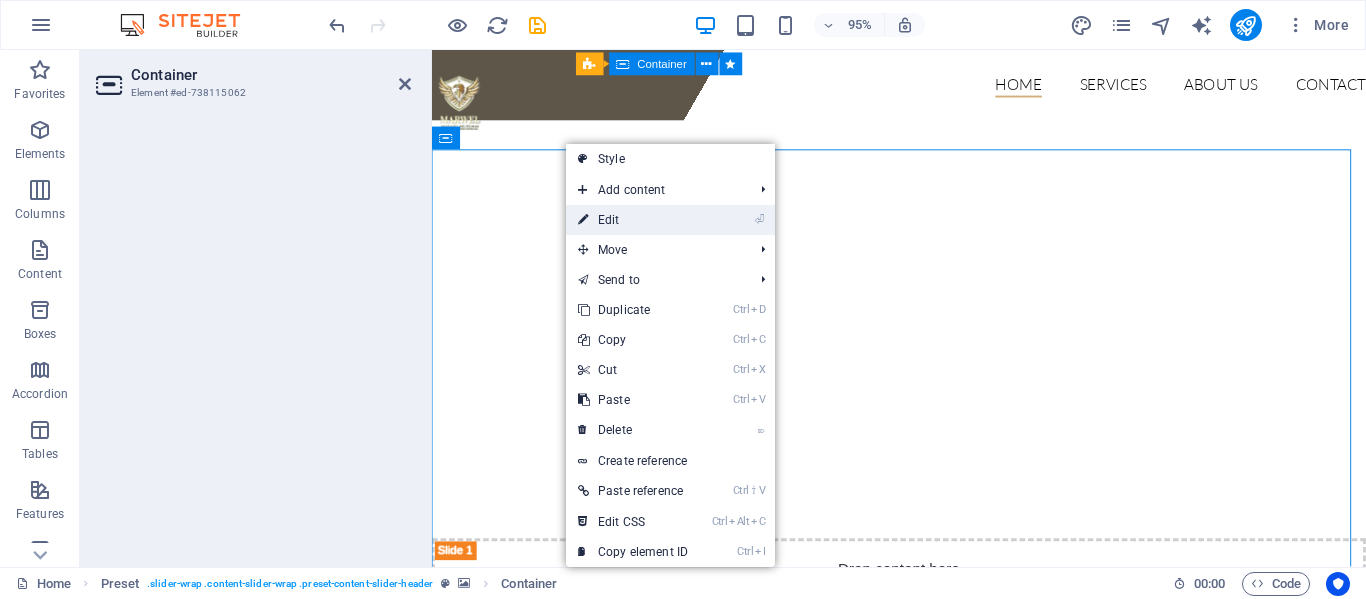 click on "⏎  Edit" at bounding box center (633, 220) 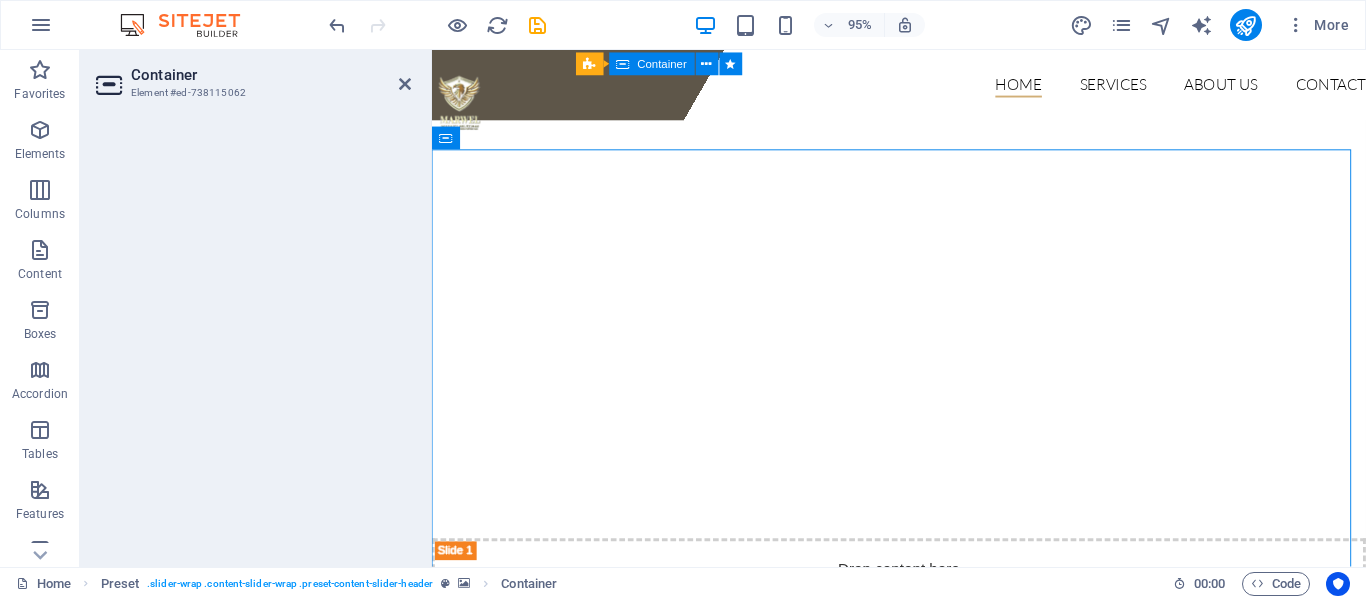 click at bounding box center (253, 334) 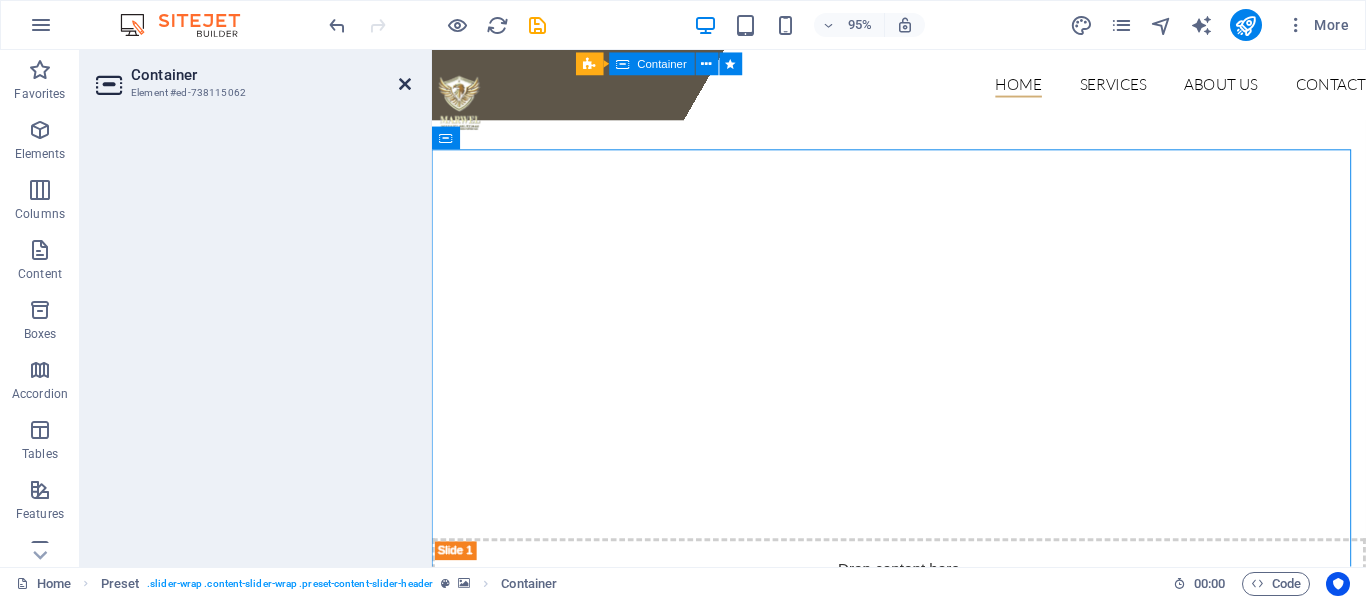click at bounding box center (405, 84) 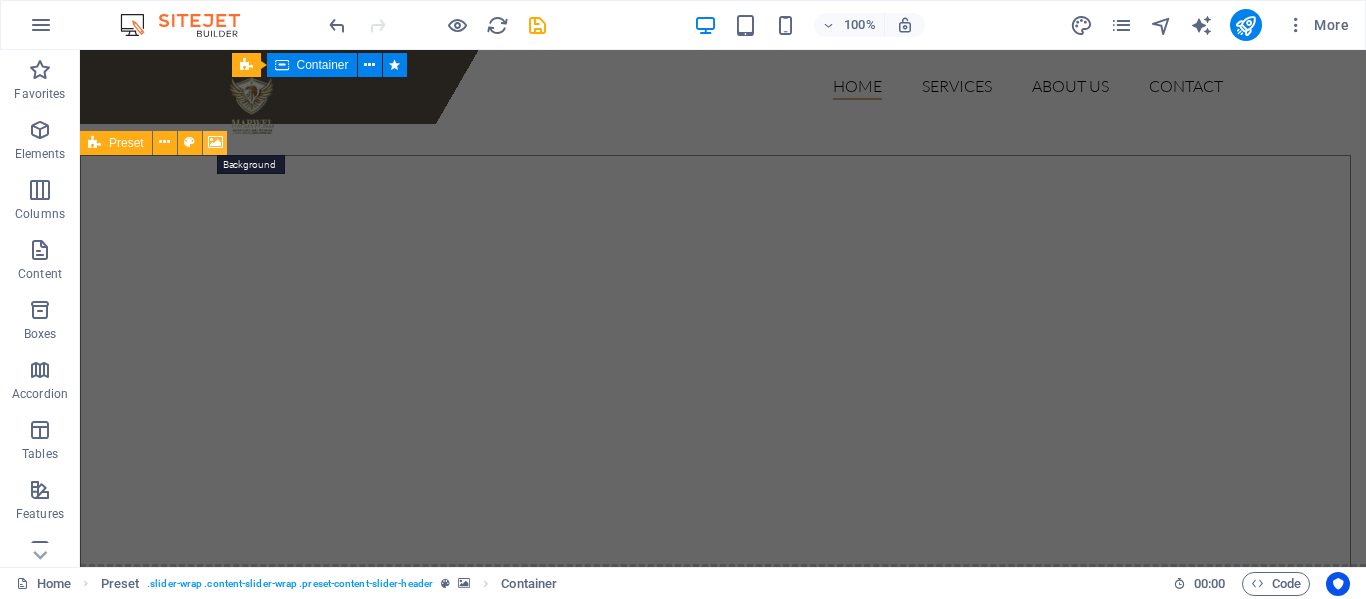 click at bounding box center (215, 142) 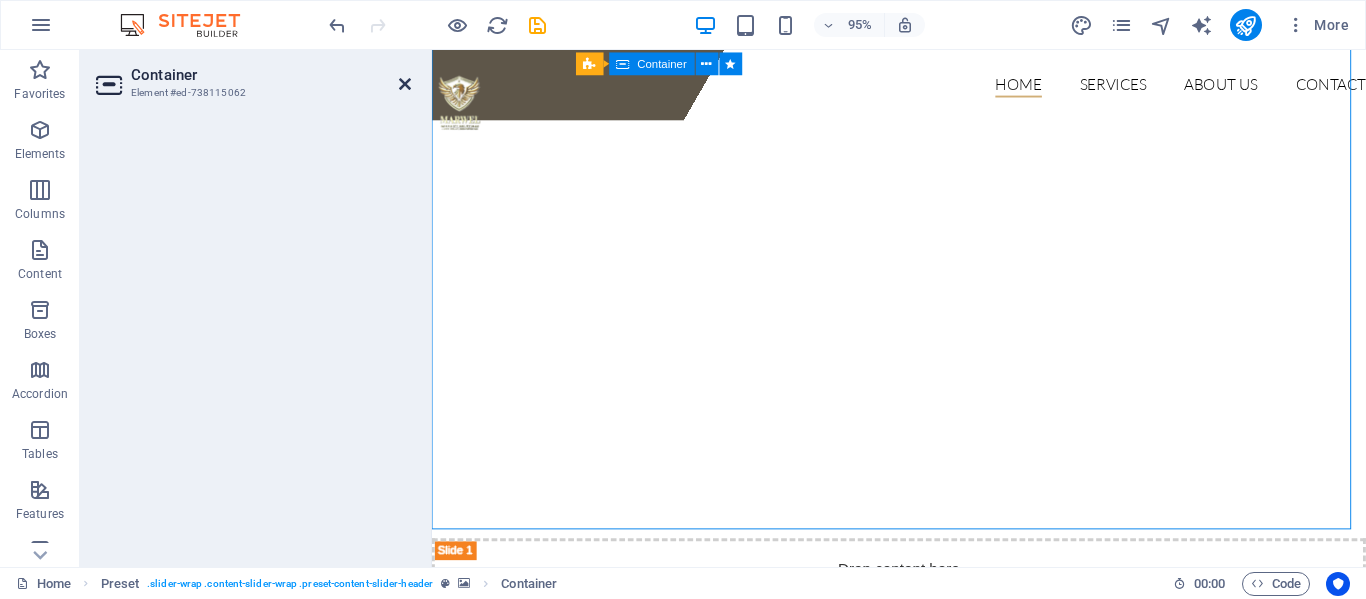 click at bounding box center [405, 84] 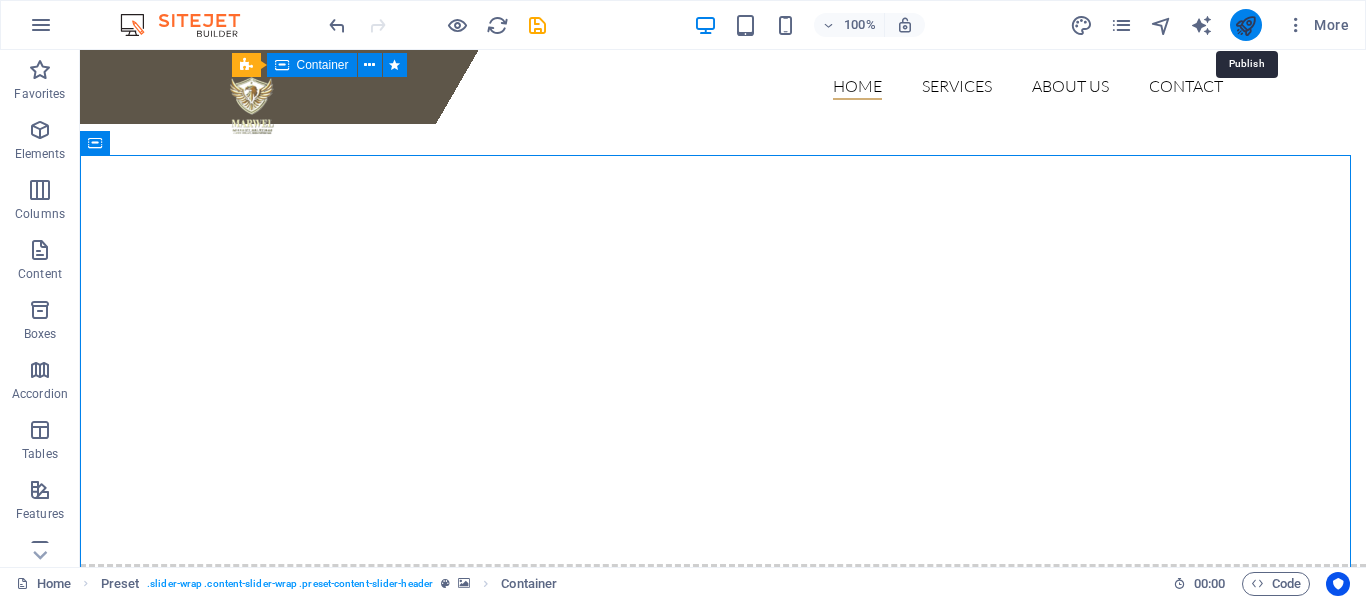 click at bounding box center (1245, 25) 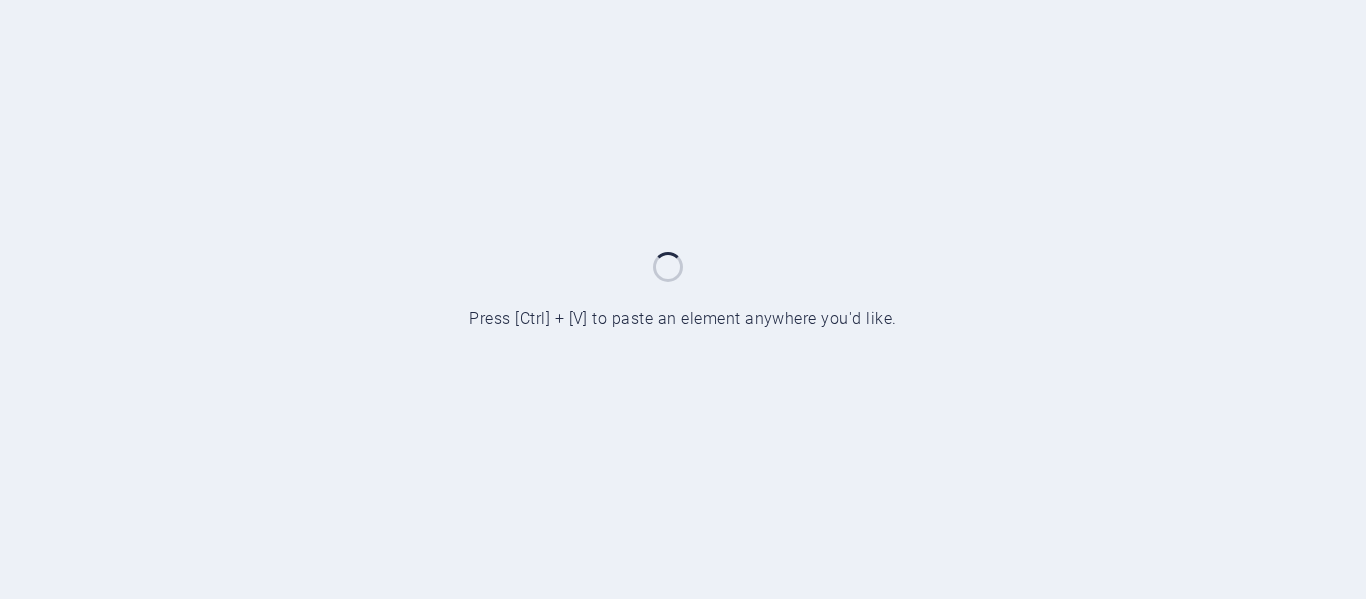 scroll, scrollTop: 0, scrollLeft: 0, axis: both 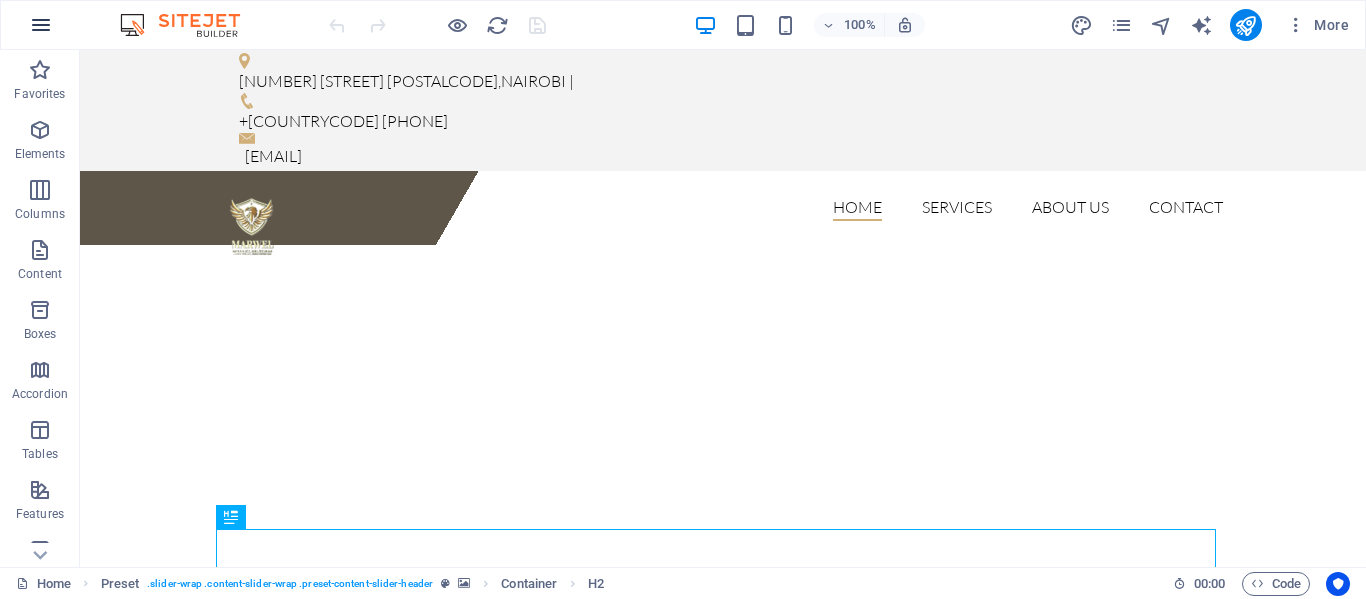 click at bounding box center (41, 25) 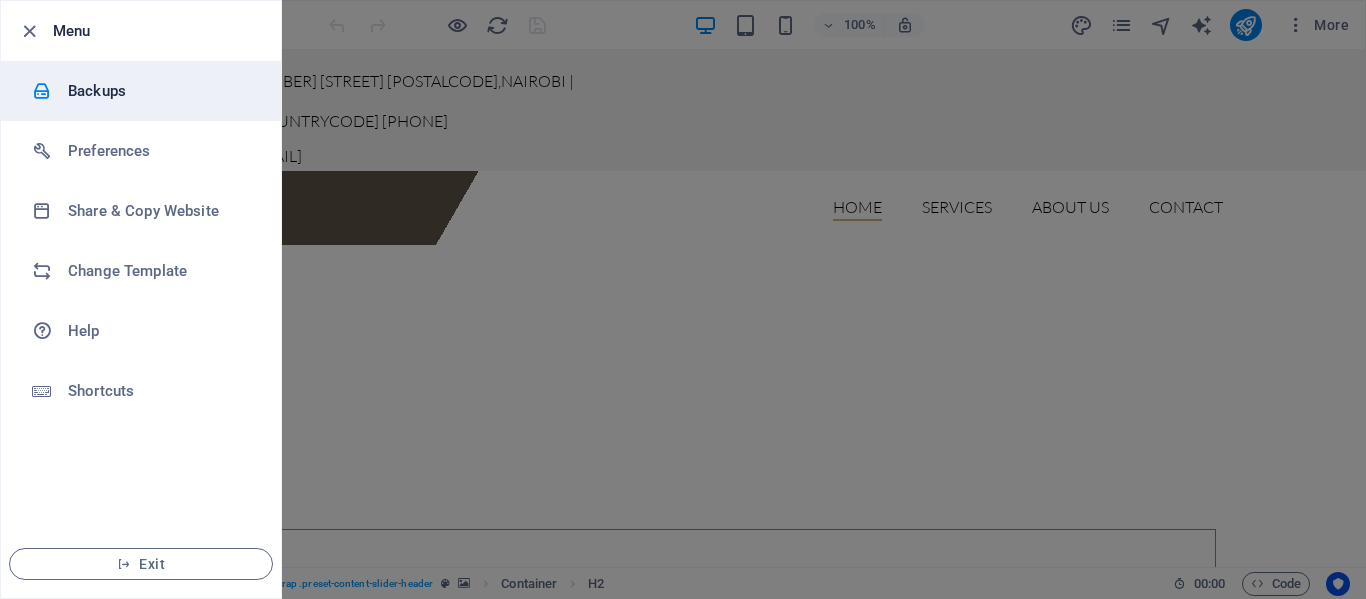 click on "Backups" at bounding box center (160, 91) 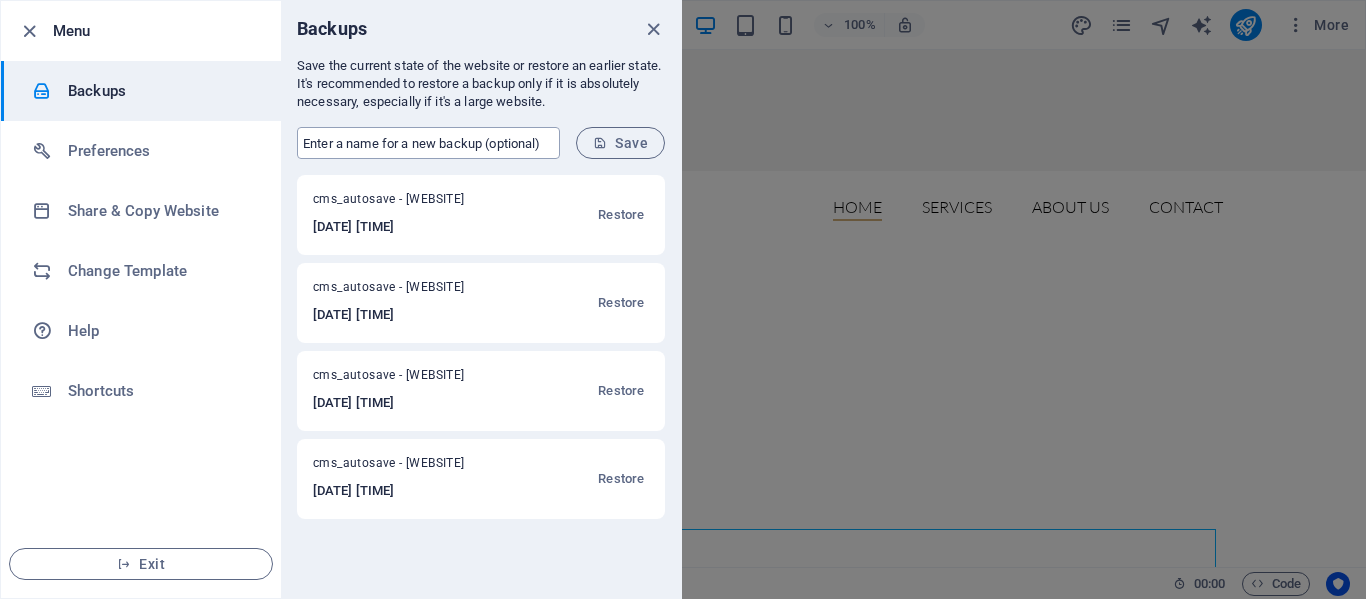 click at bounding box center [428, 143] 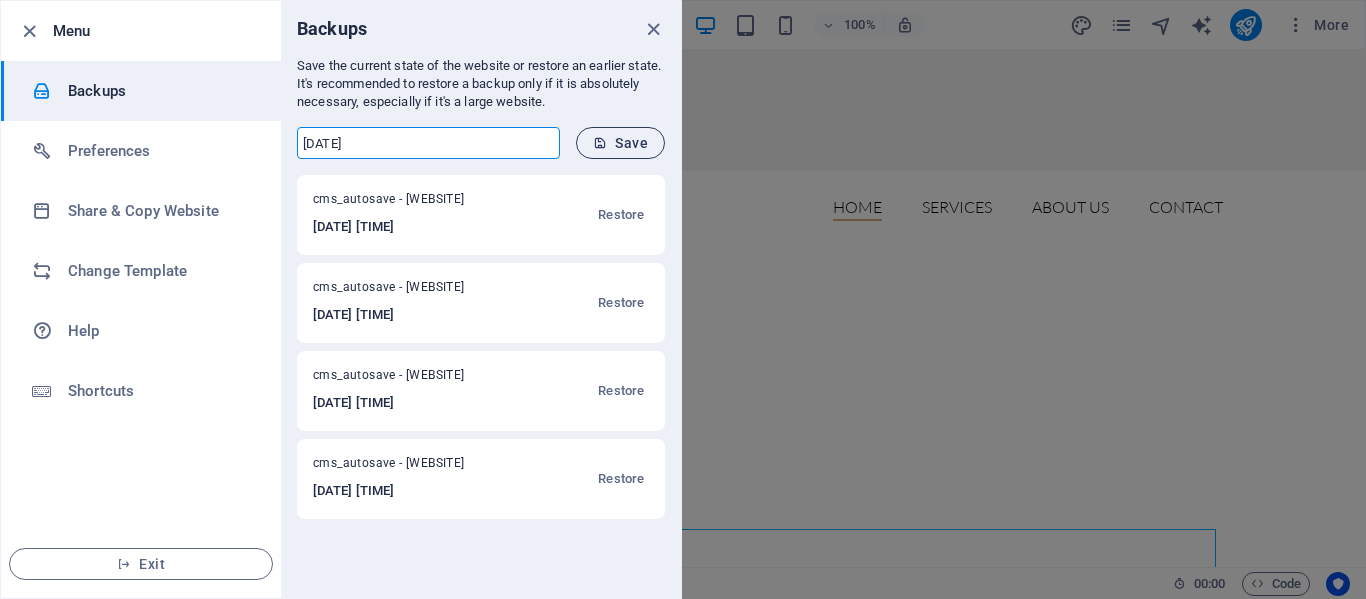 type on "[DATE]" 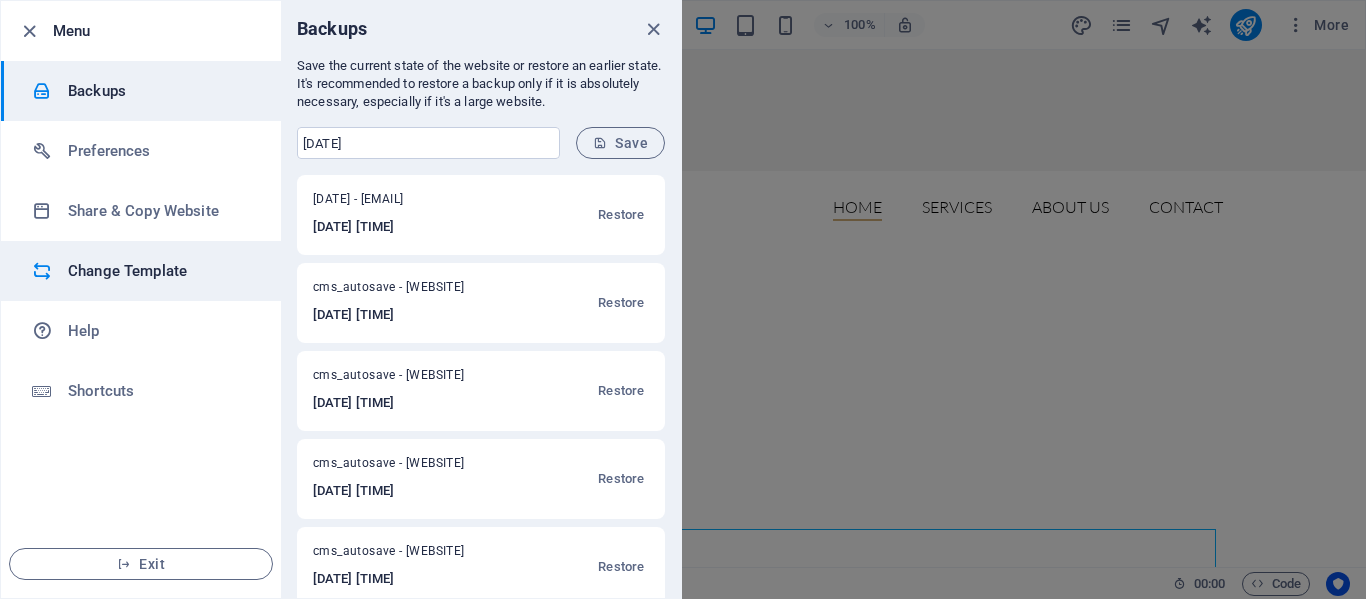 click on "Change Template" at bounding box center [160, 271] 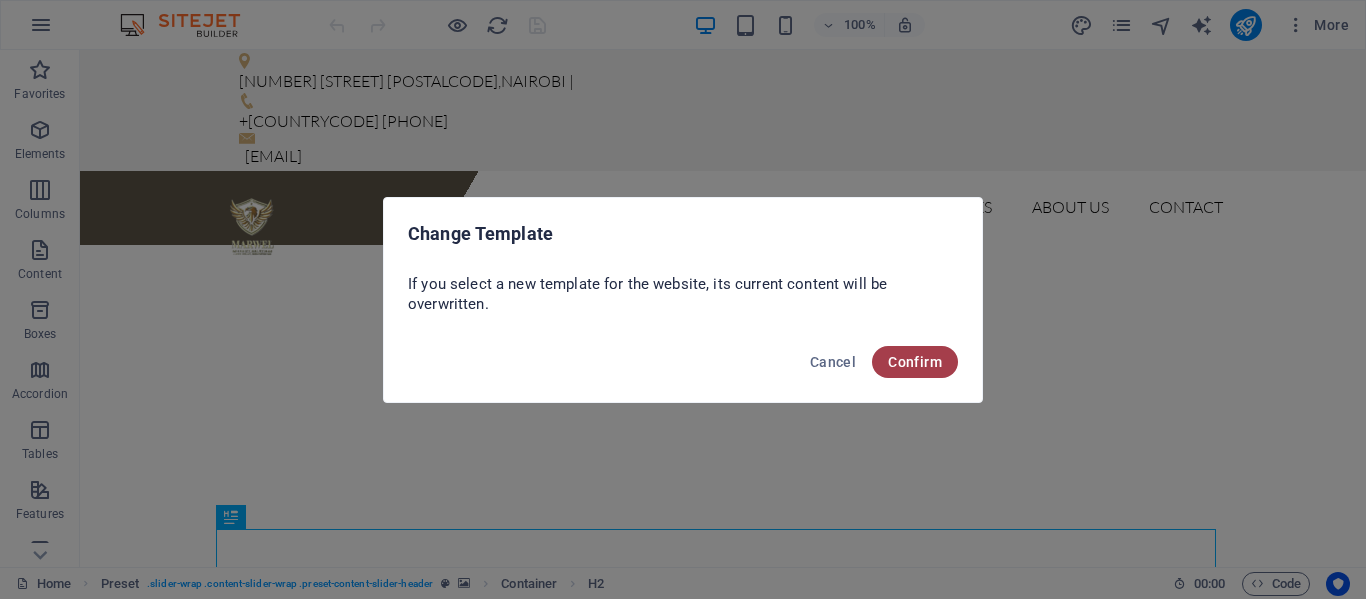 click on "Confirm" at bounding box center (915, 362) 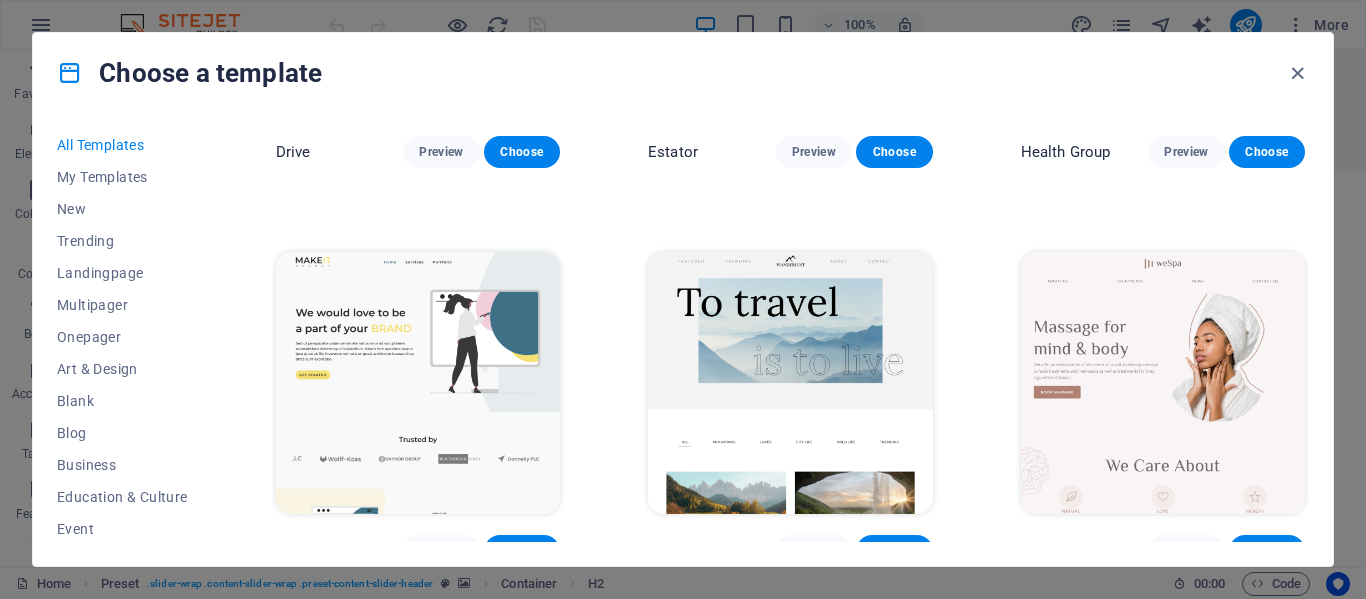 scroll, scrollTop: 3900, scrollLeft: 0, axis: vertical 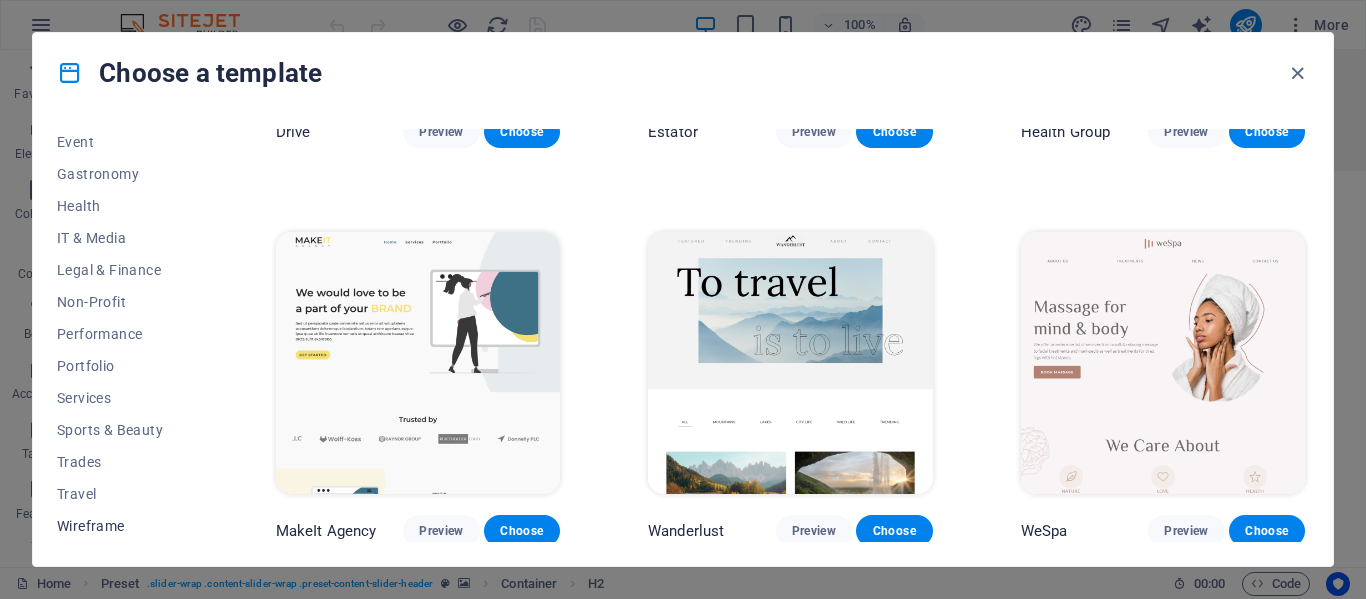 click on "Wireframe" at bounding box center [122, 526] 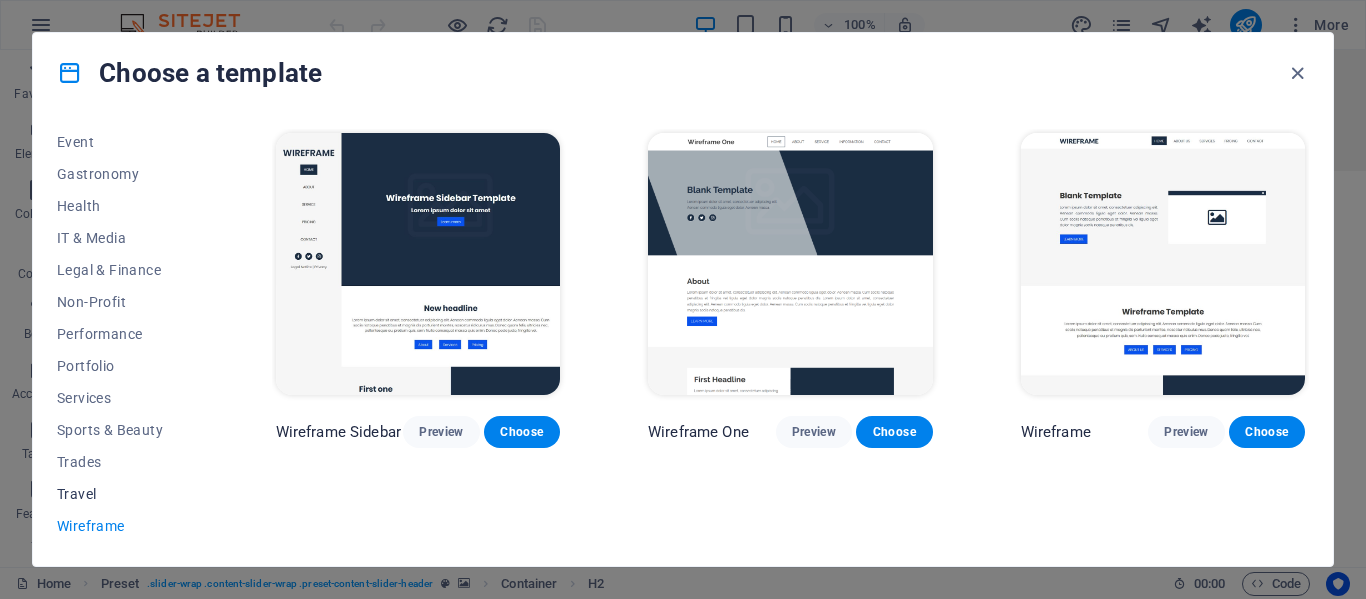 click on "Travel" at bounding box center (122, 494) 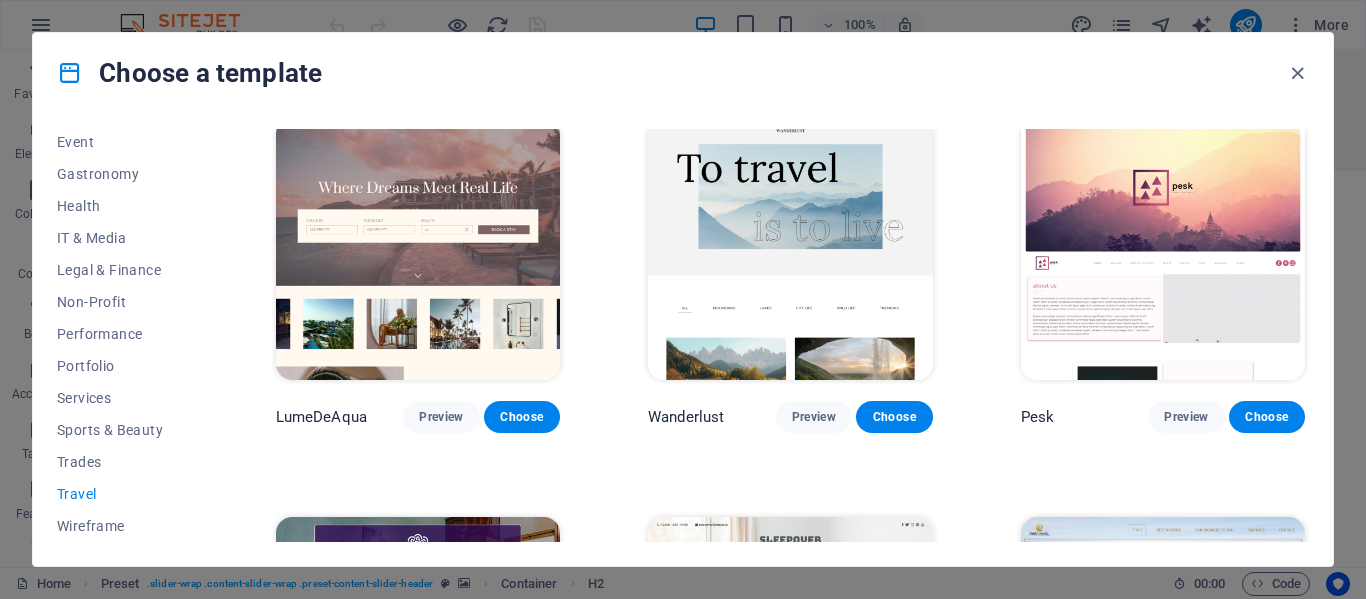 scroll, scrollTop: 0, scrollLeft: 0, axis: both 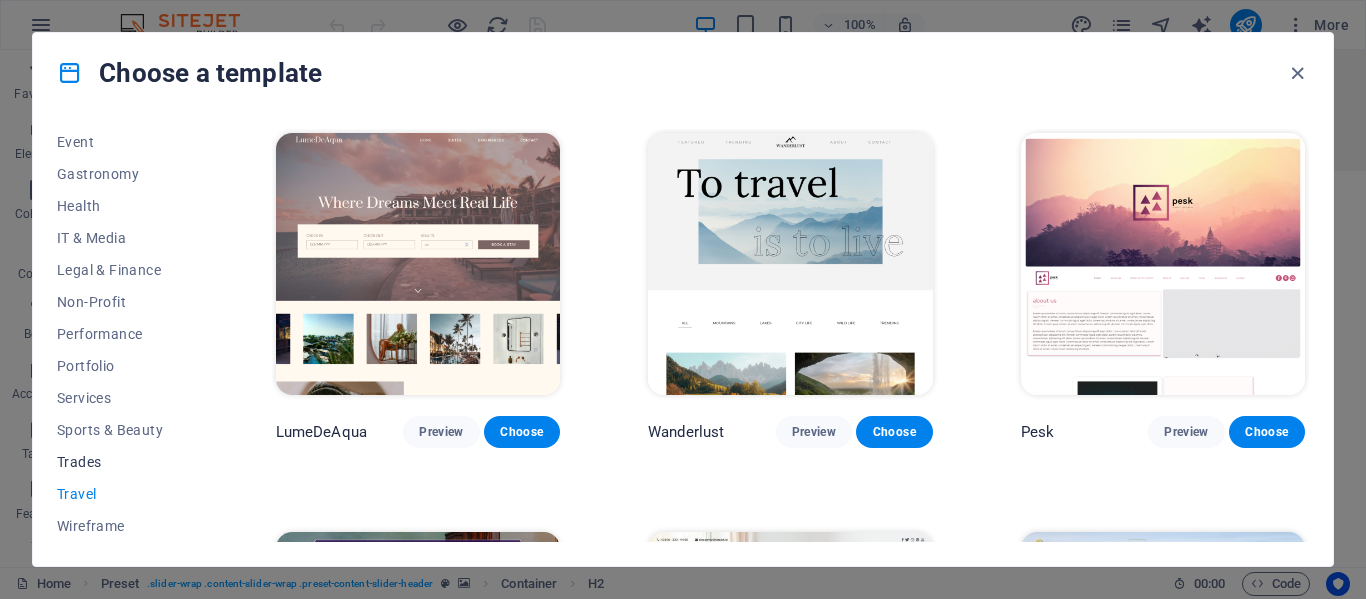 click on "Trades" at bounding box center (122, 462) 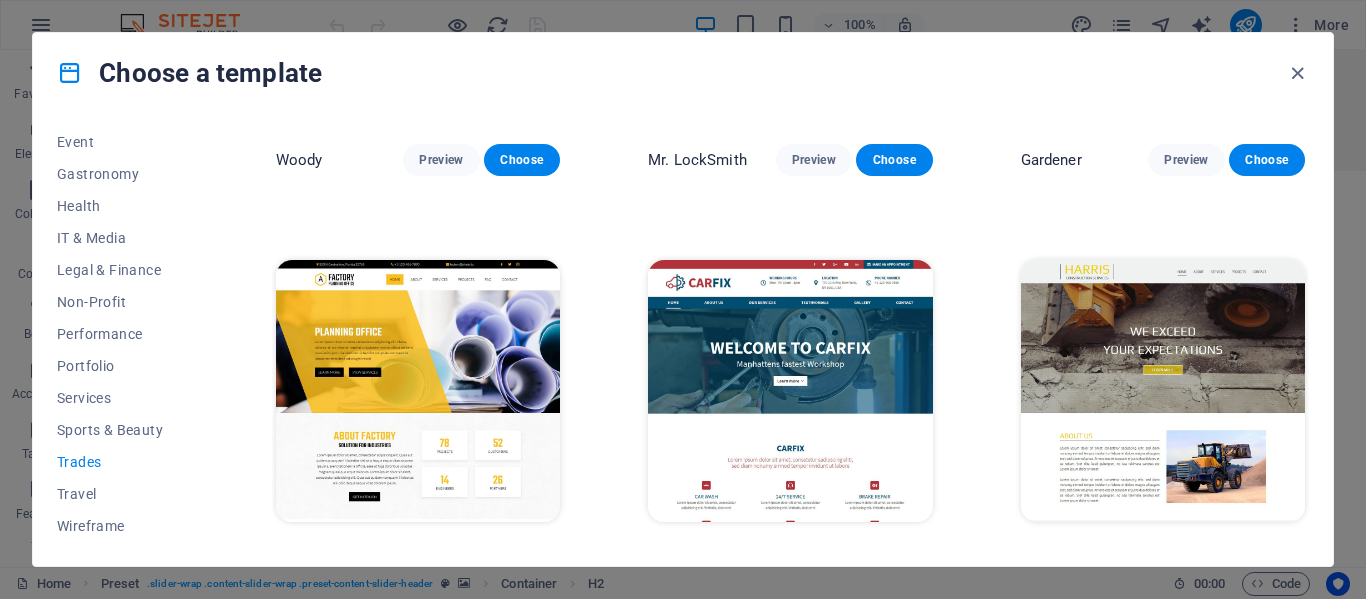 scroll, scrollTop: 697, scrollLeft: 0, axis: vertical 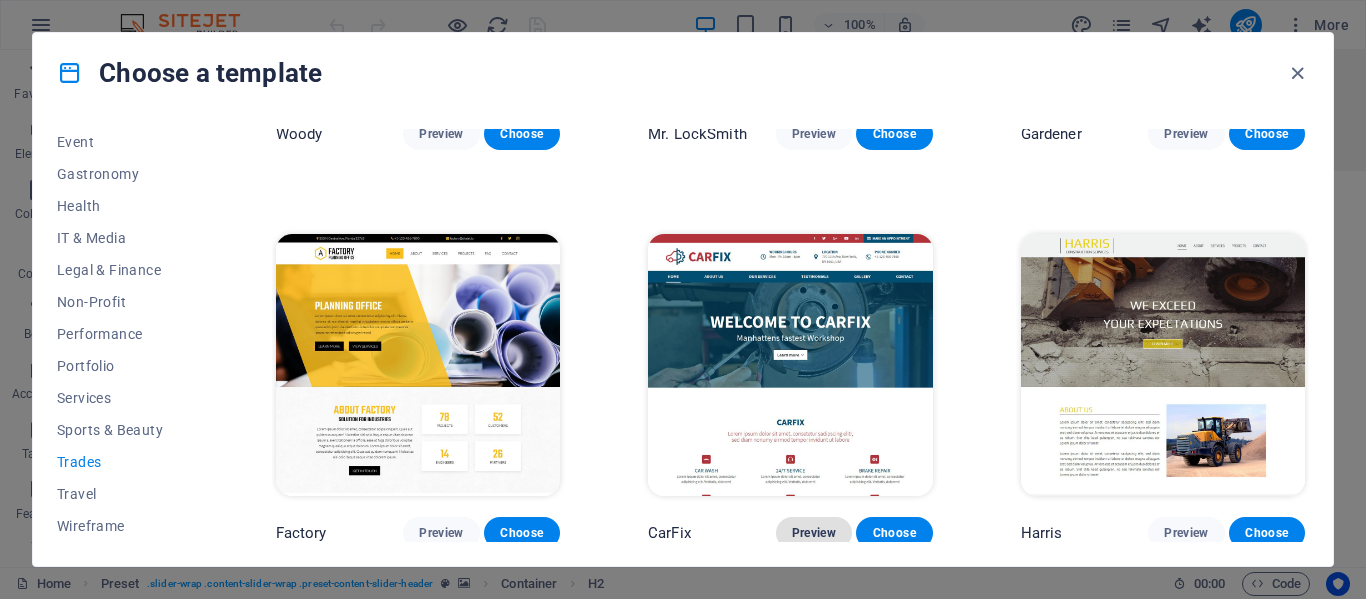 click on "Preview" at bounding box center [814, 533] 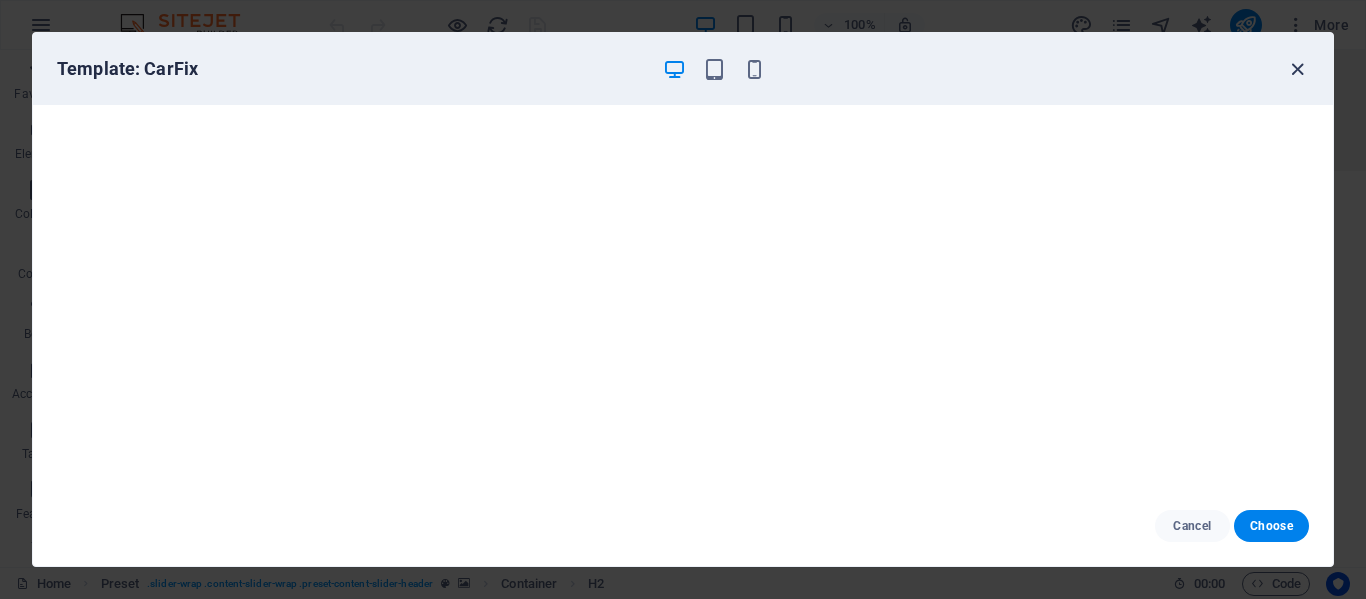 click at bounding box center (1297, 69) 